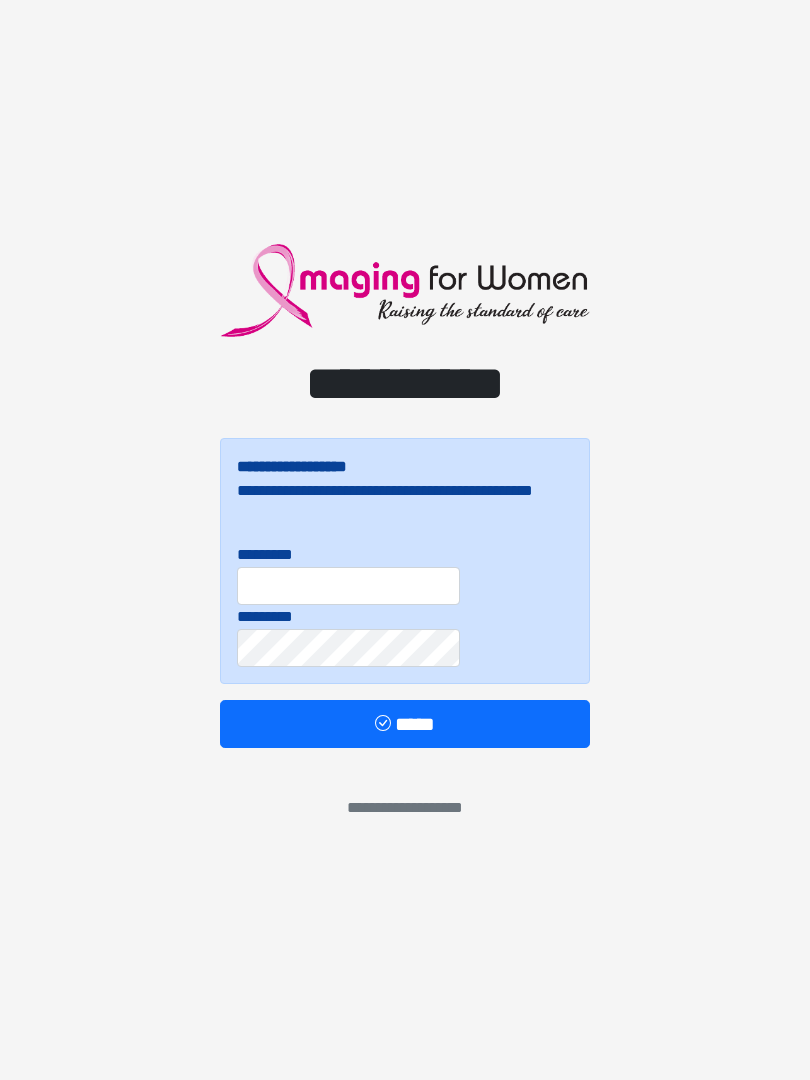 scroll, scrollTop: 0, scrollLeft: 0, axis: both 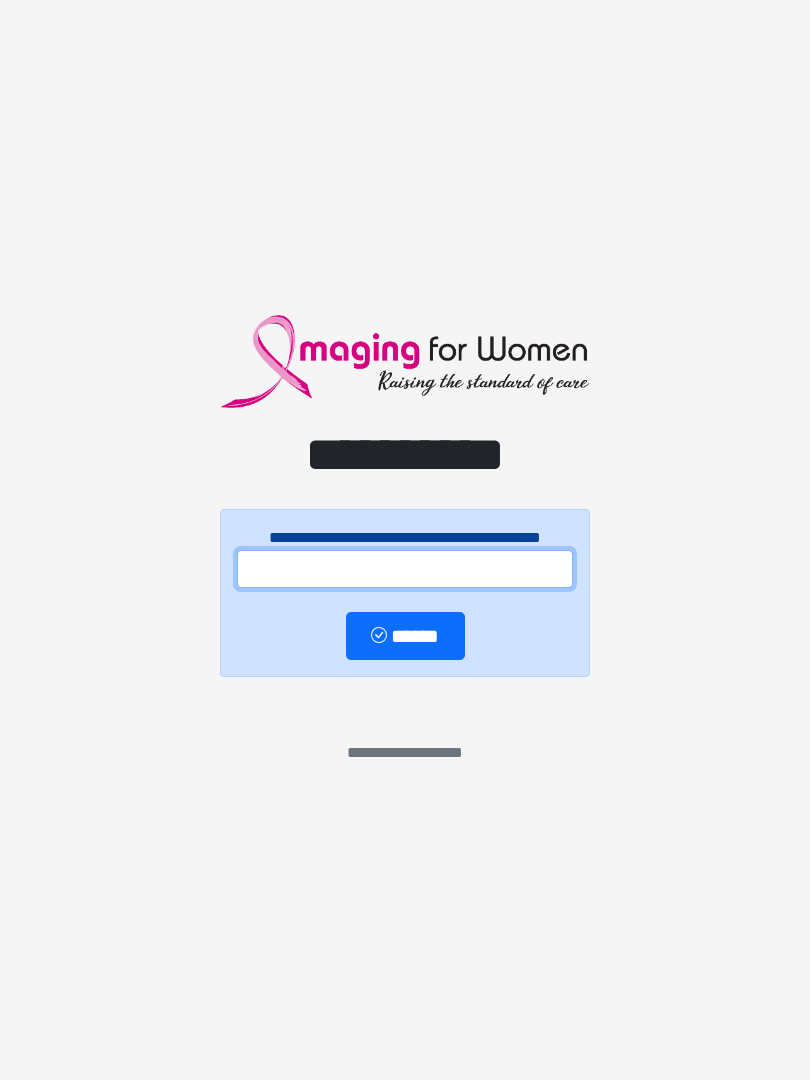 click at bounding box center (405, 569) 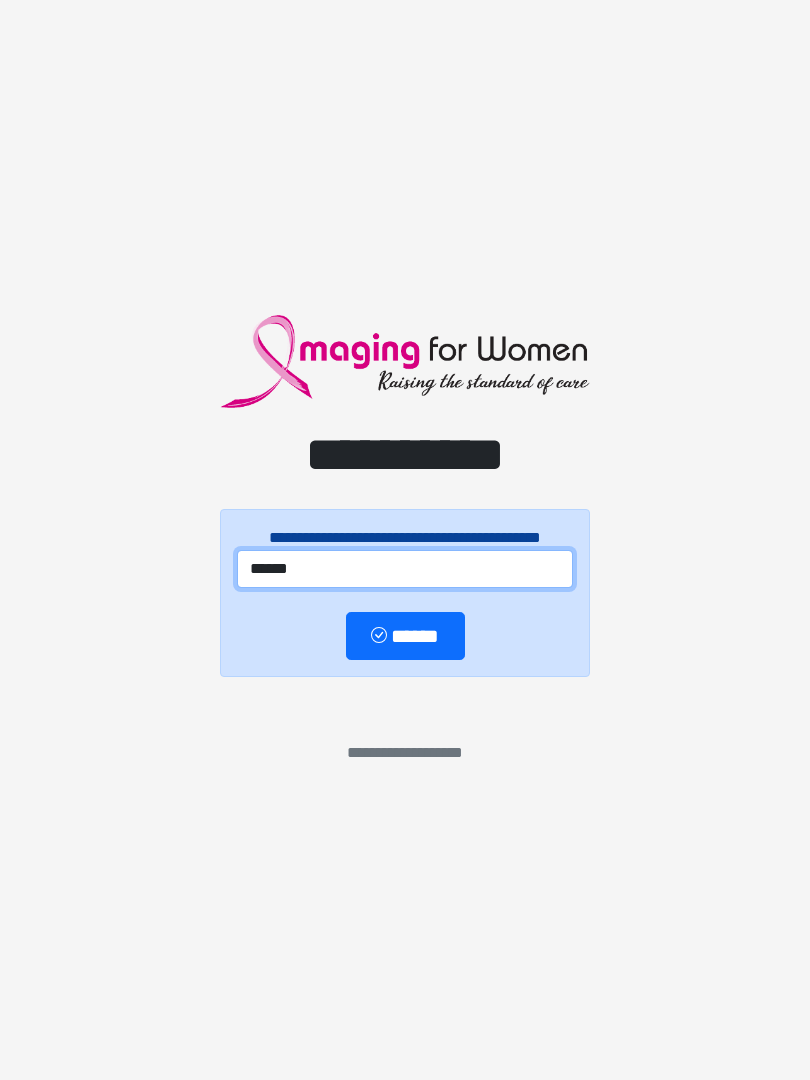 type on "******" 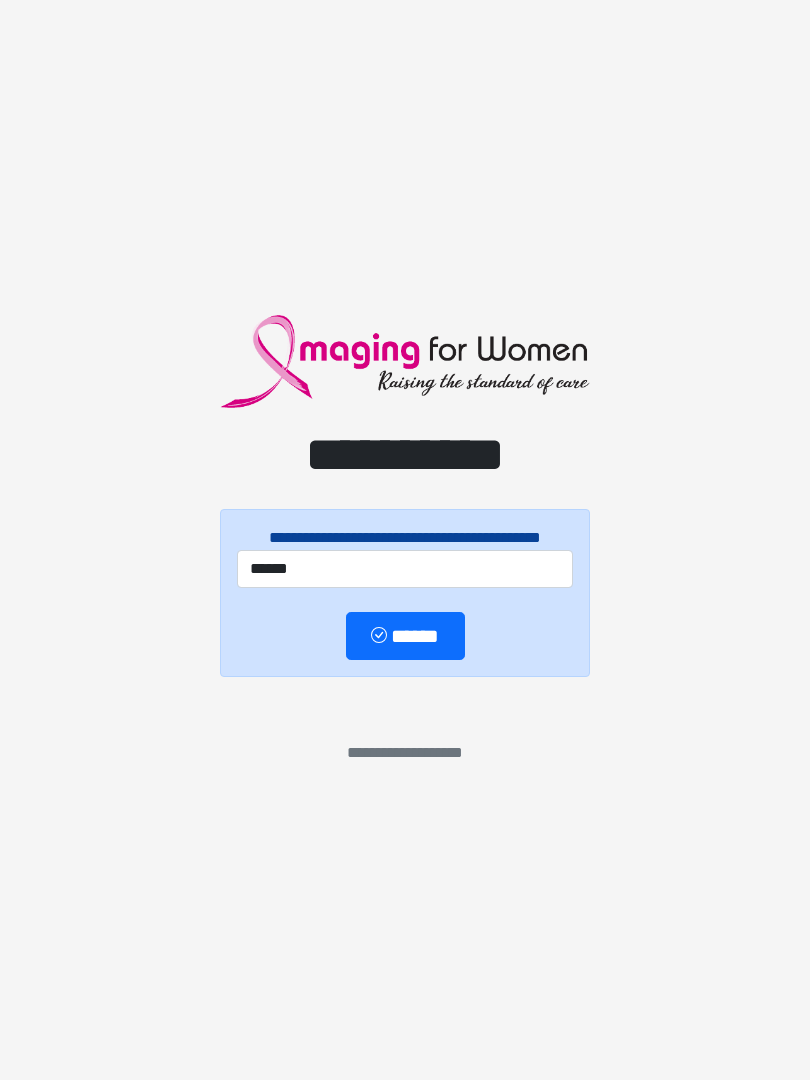 click on "******" at bounding box center [405, 636] 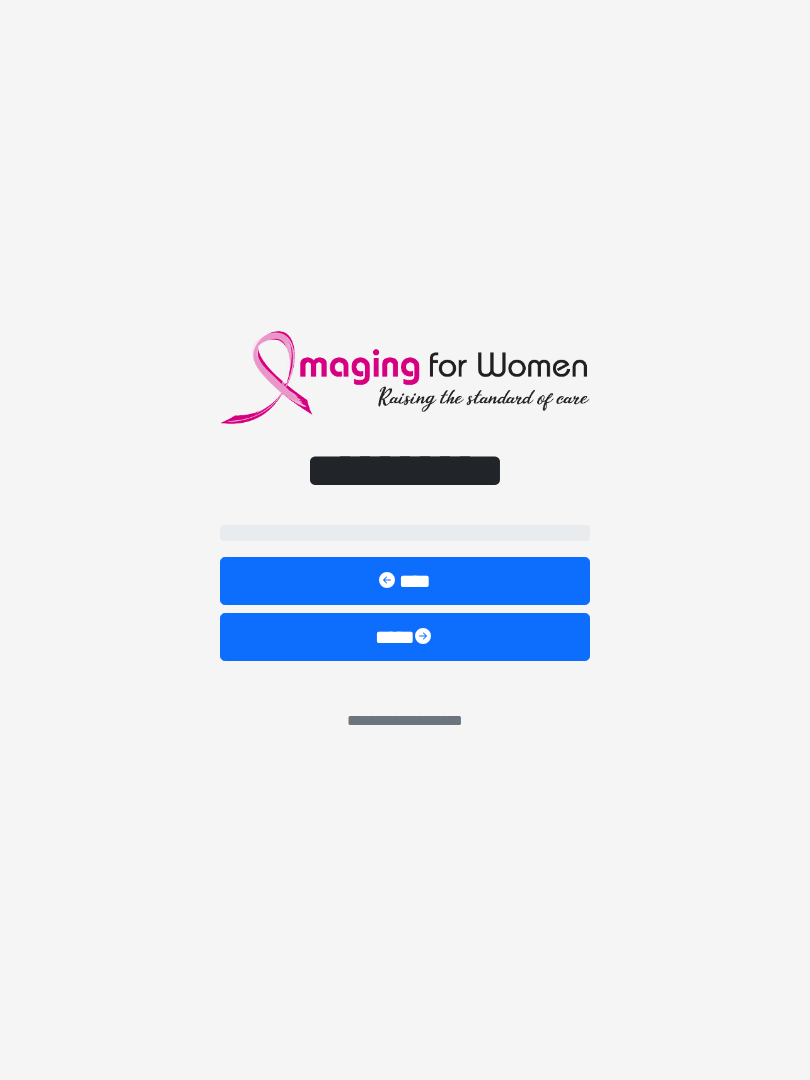 select on "**" 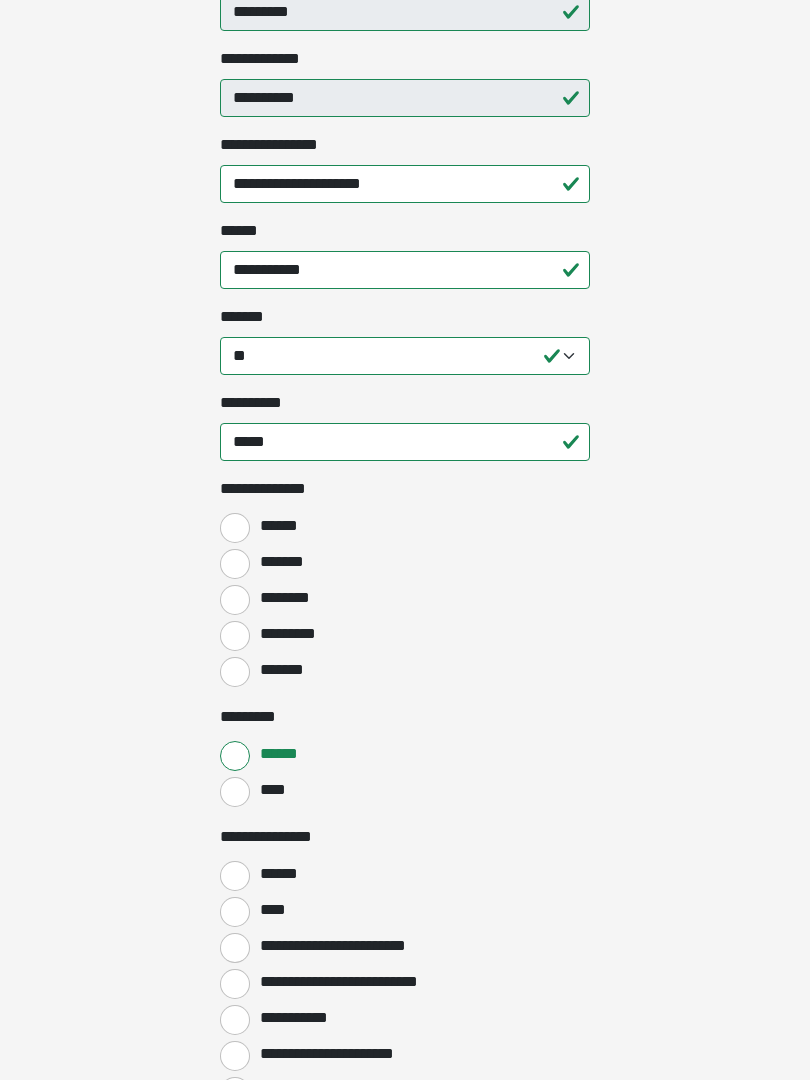 scroll, scrollTop: 585, scrollLeft: 0, axis: vertical 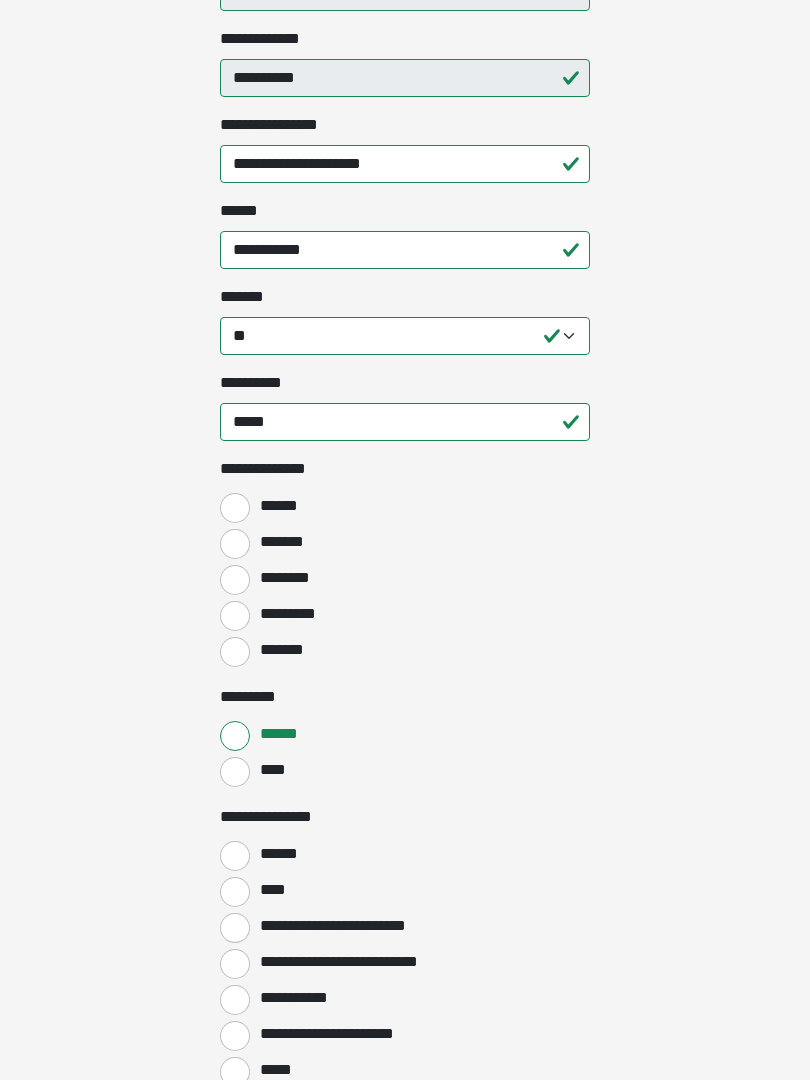 click on "******" at bounding box center [235, 508] 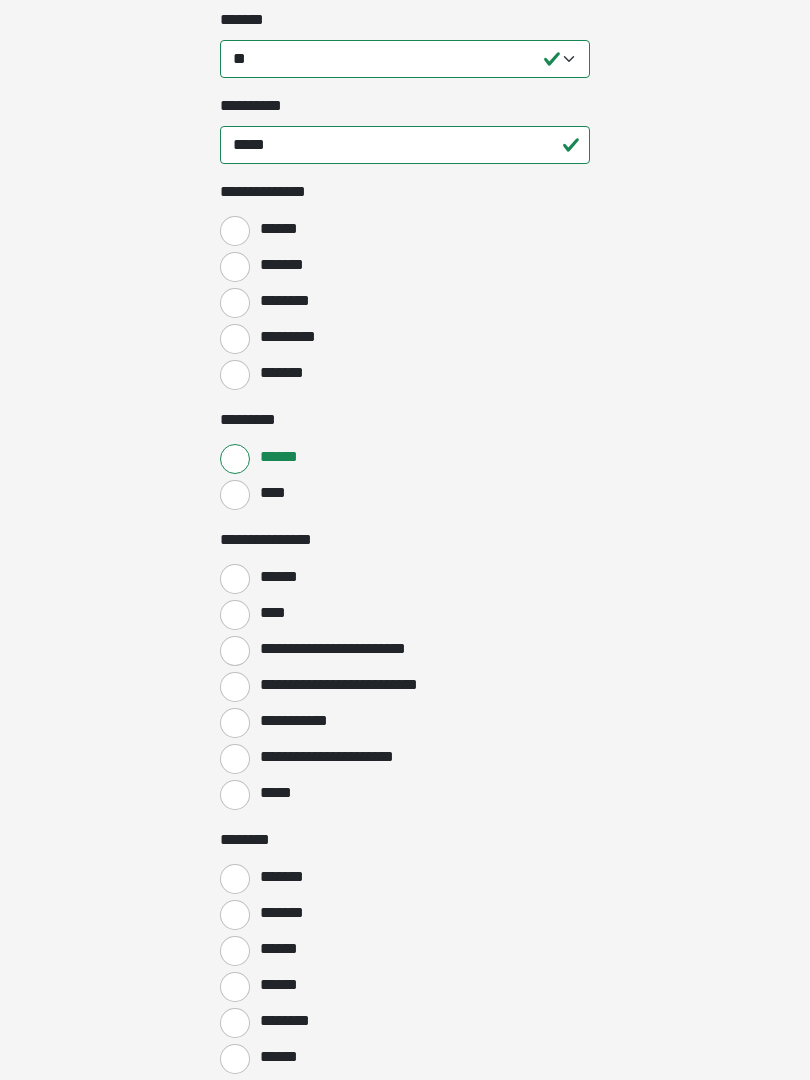 click on "******" at bounding box center (235, 580) 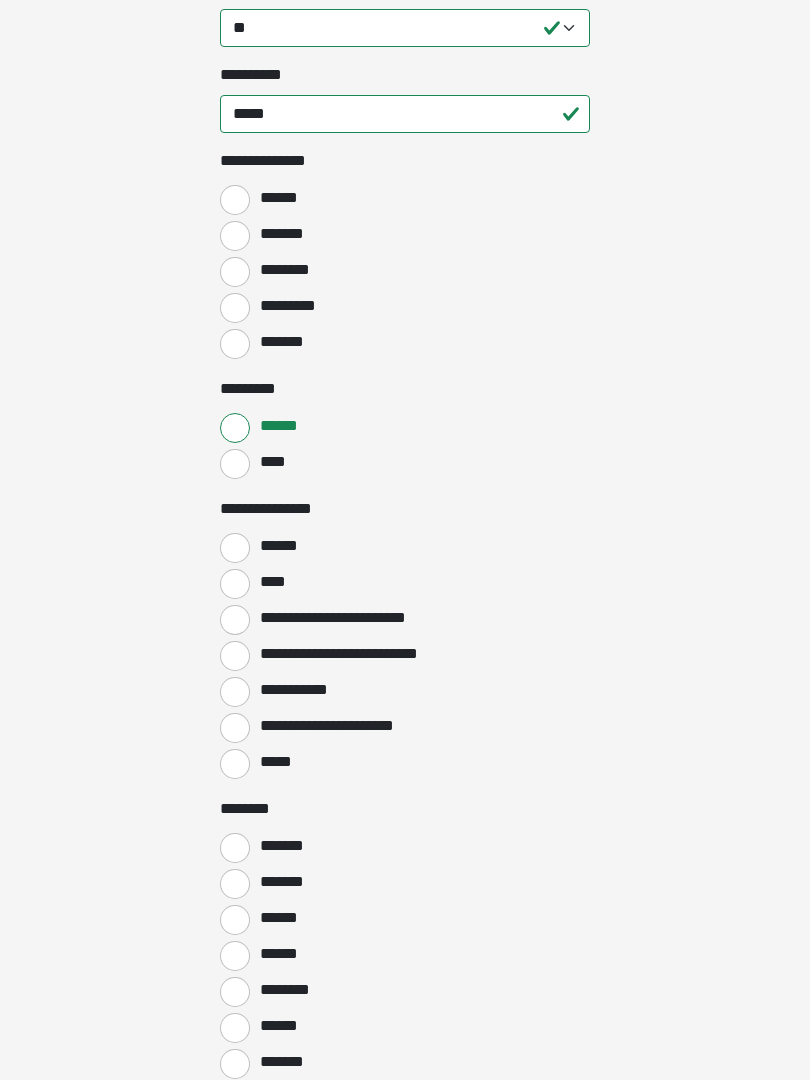 scroll, scrollTop: 1026, scrollLeft: 0, axis: vertical 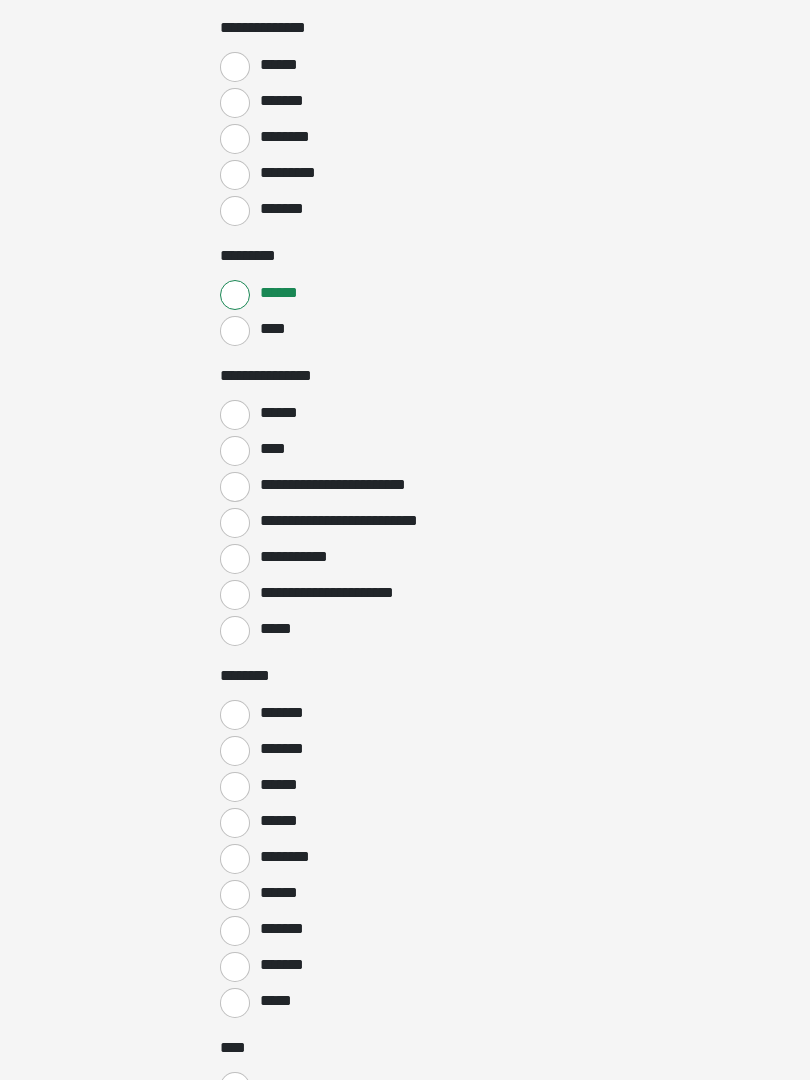 click on "*******" at bounding box center (235, 715) 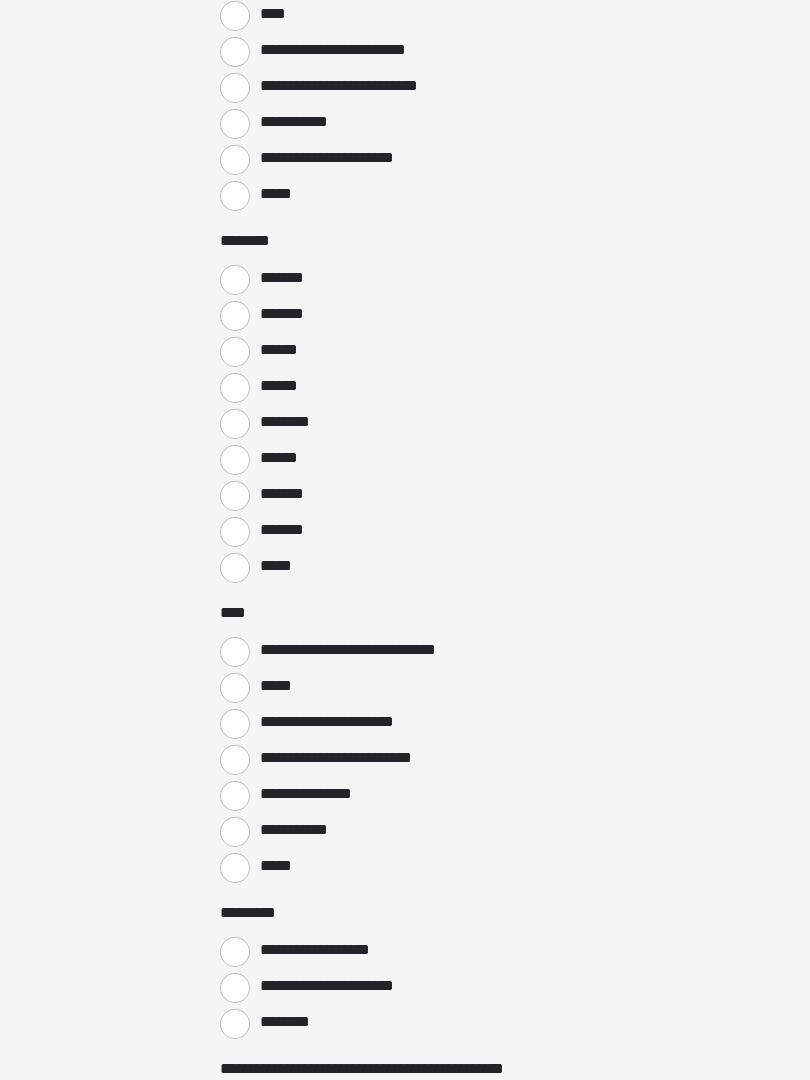 scroll, scrollTop: 1503, scrollLeft: 0, axis: vertical 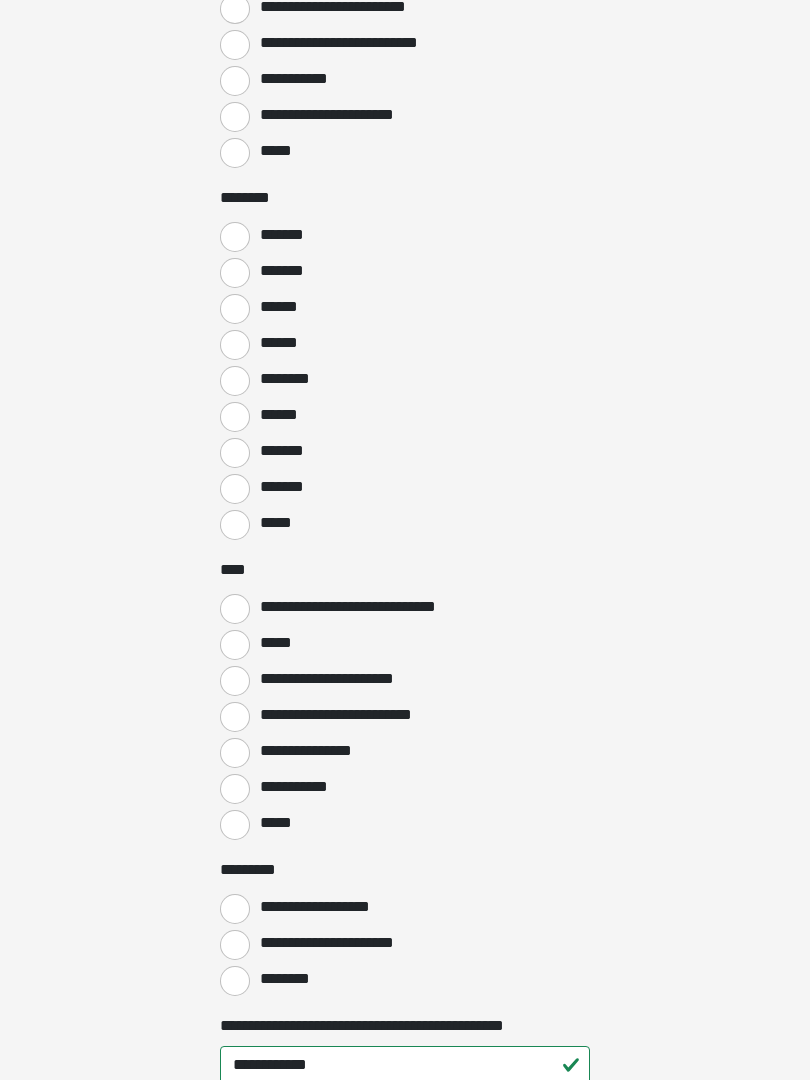 click on "**********" at bounding box center [235, 754] 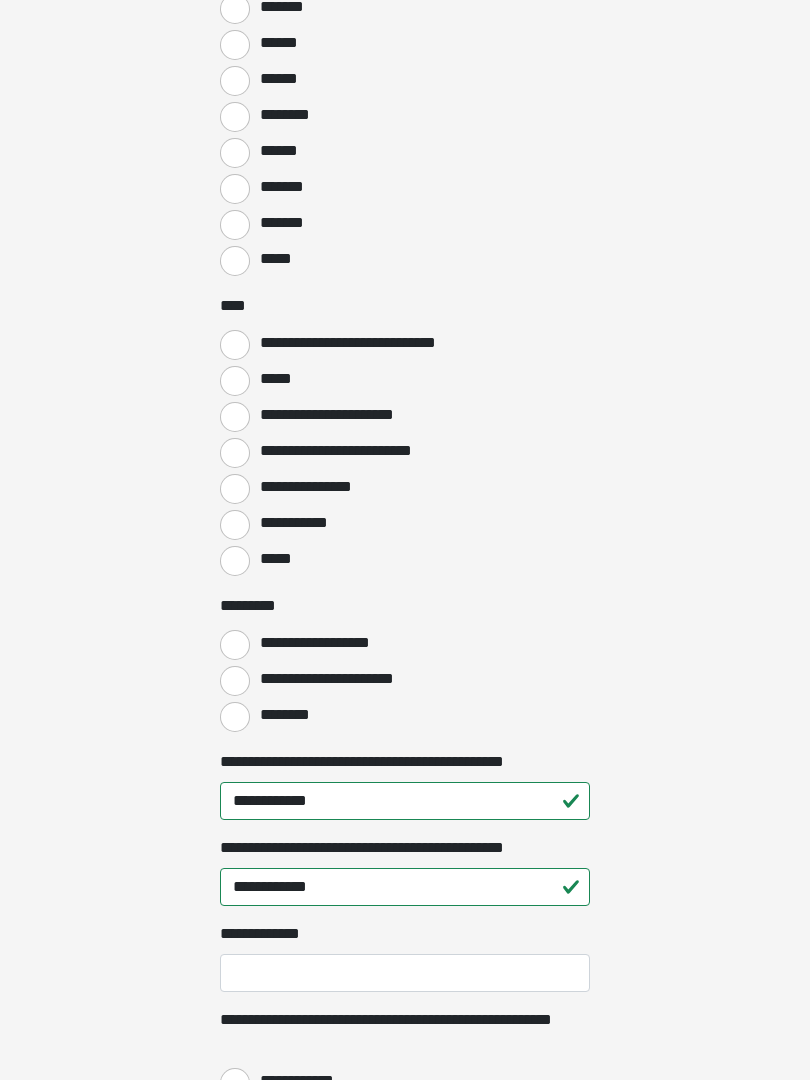 scroll, scrollTop: 1768, scrollLeft: 0, axis: vertical 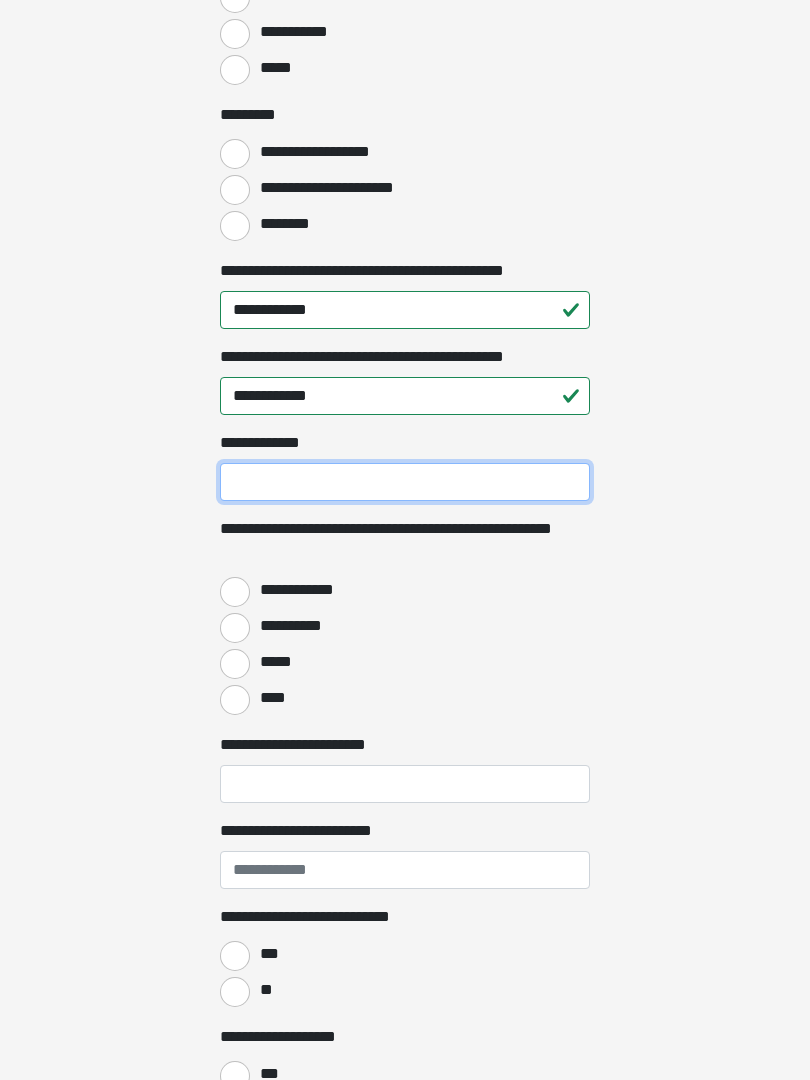 click on "**********" at bounding box center [405, 482] 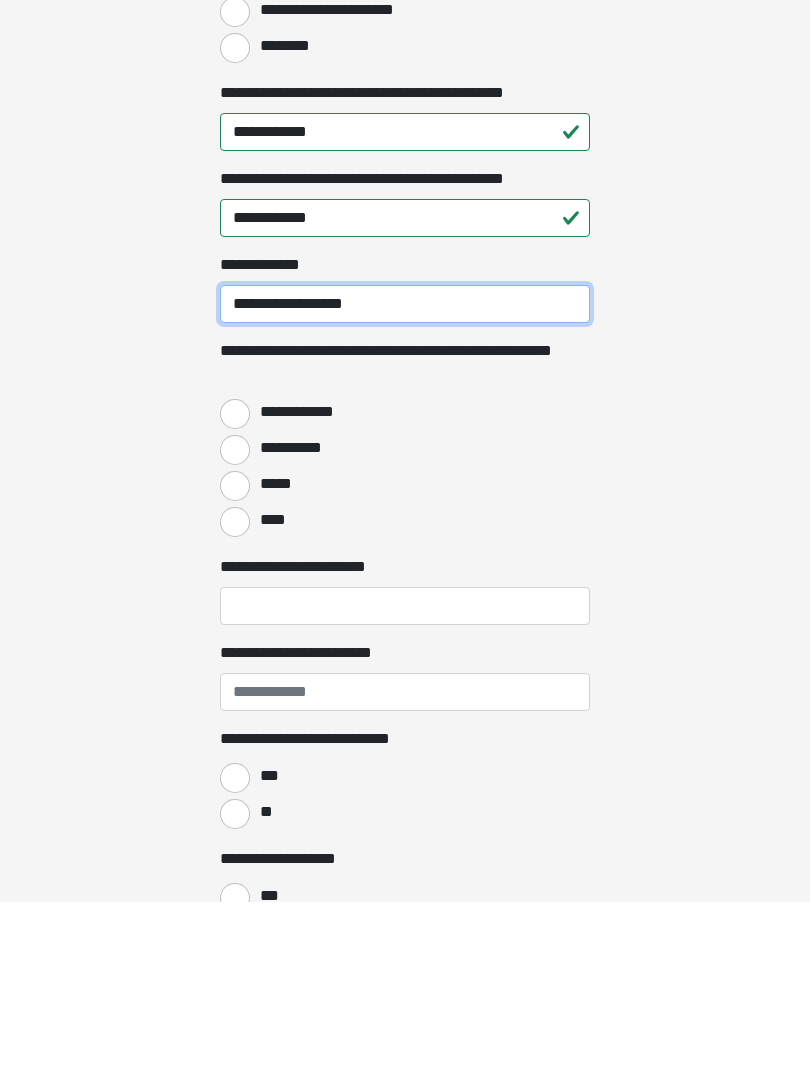 type on "**********" 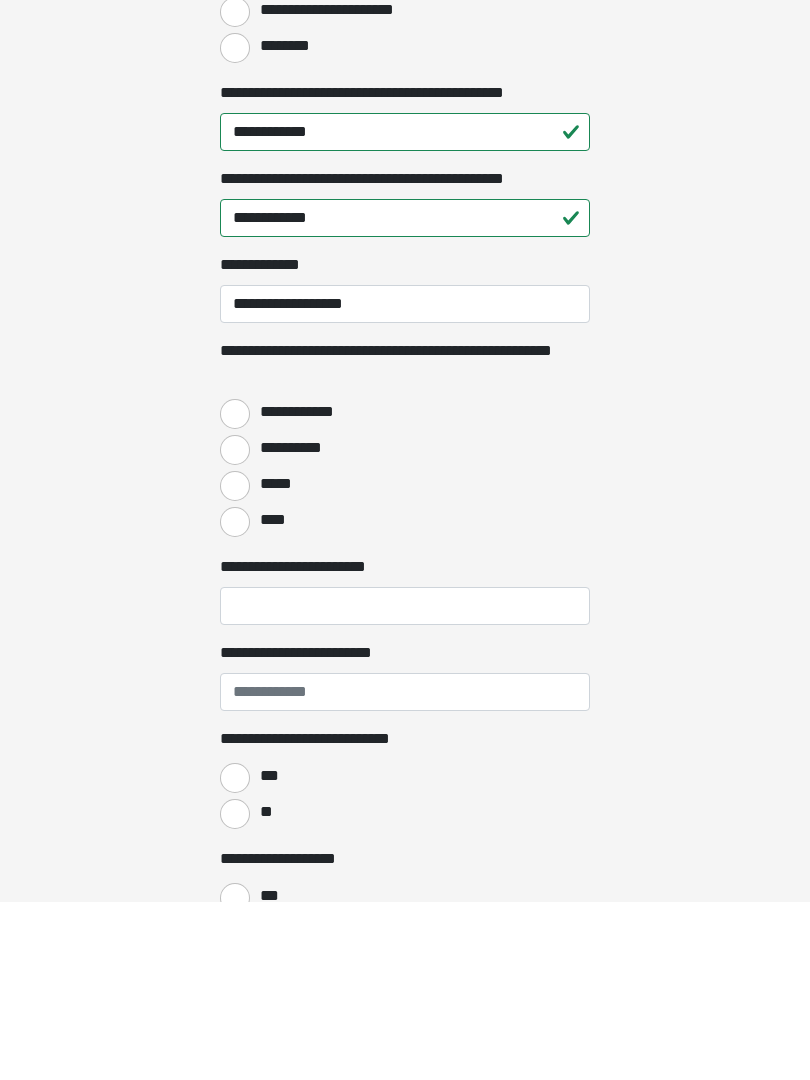 click on "****" at bounding box center [235, 700] 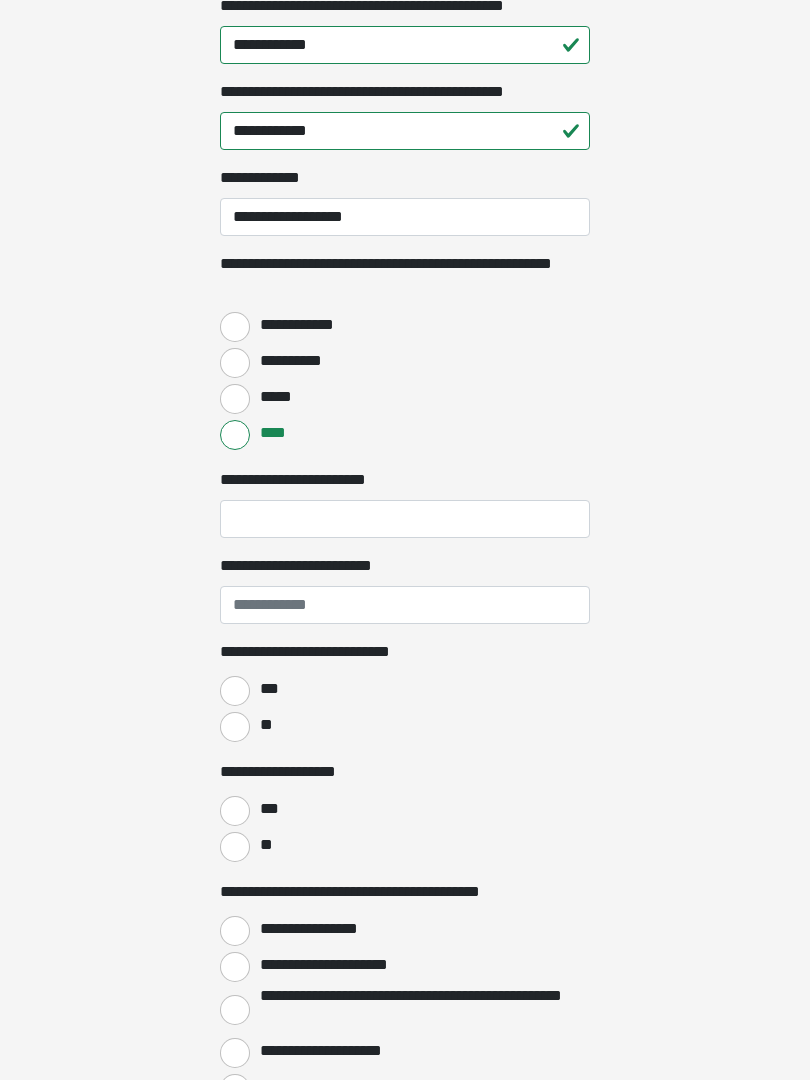 scroll, scrollTop: 2535, scrollLeft: 0, axis: vertical 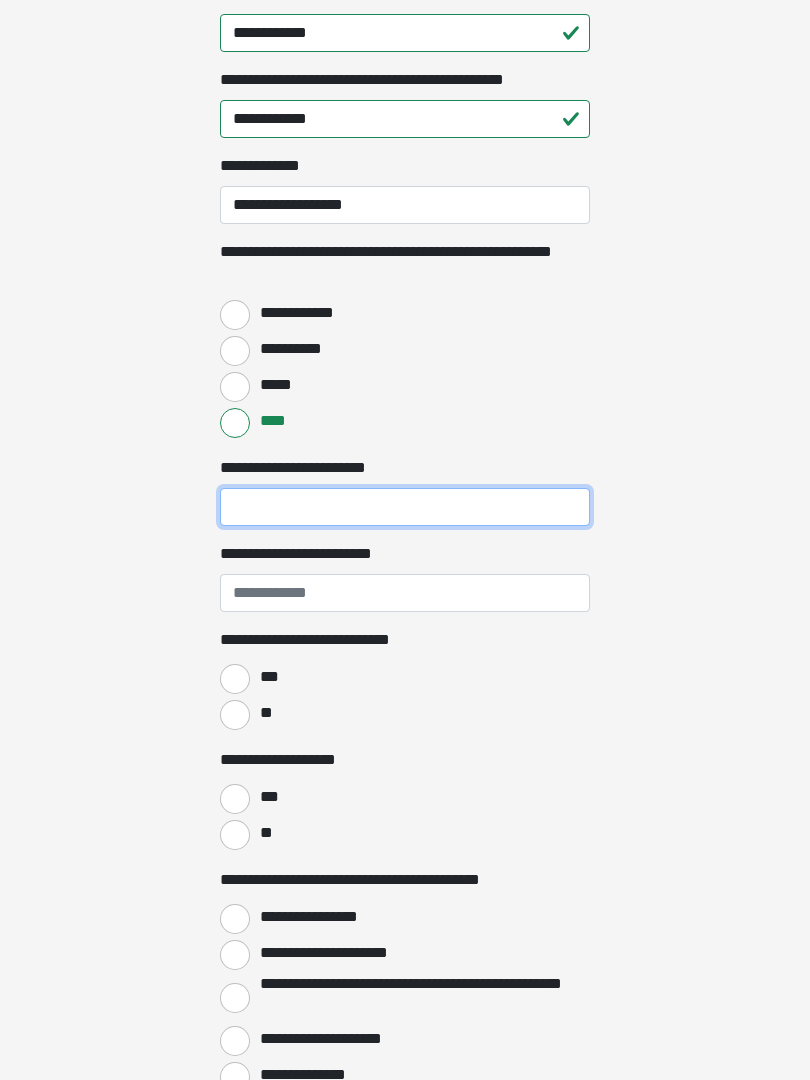 click on "**********" at bounding box center [405, 508] 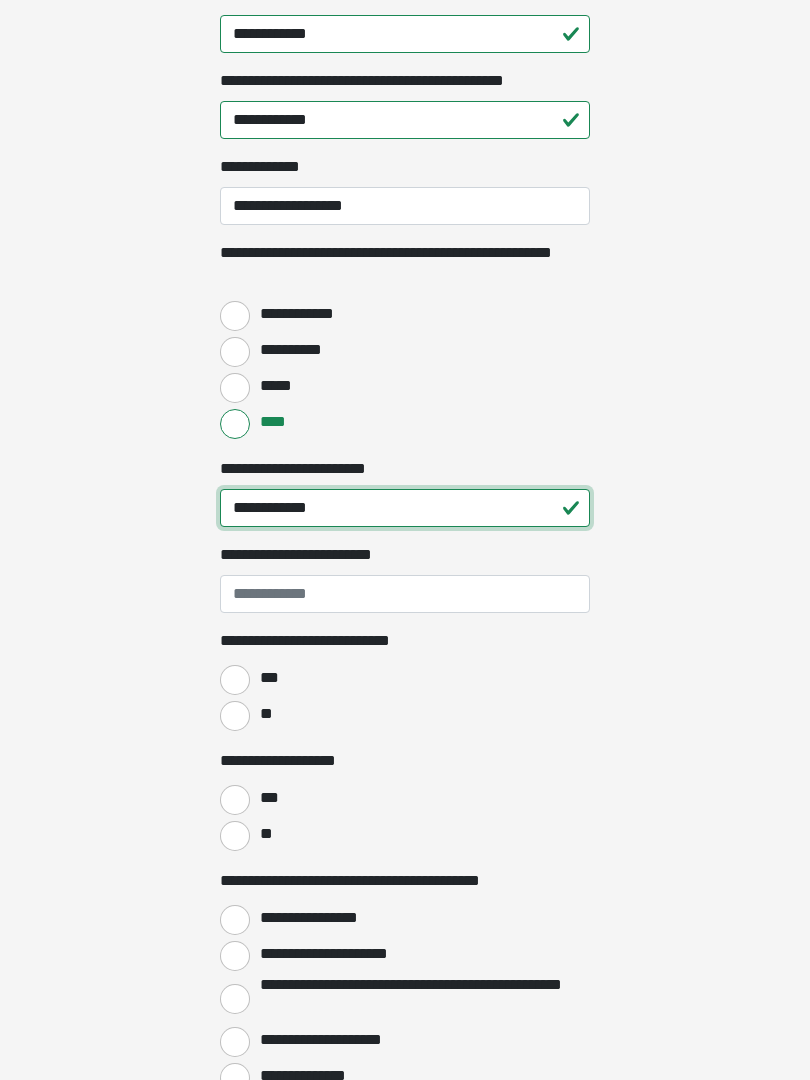 type on "**********" 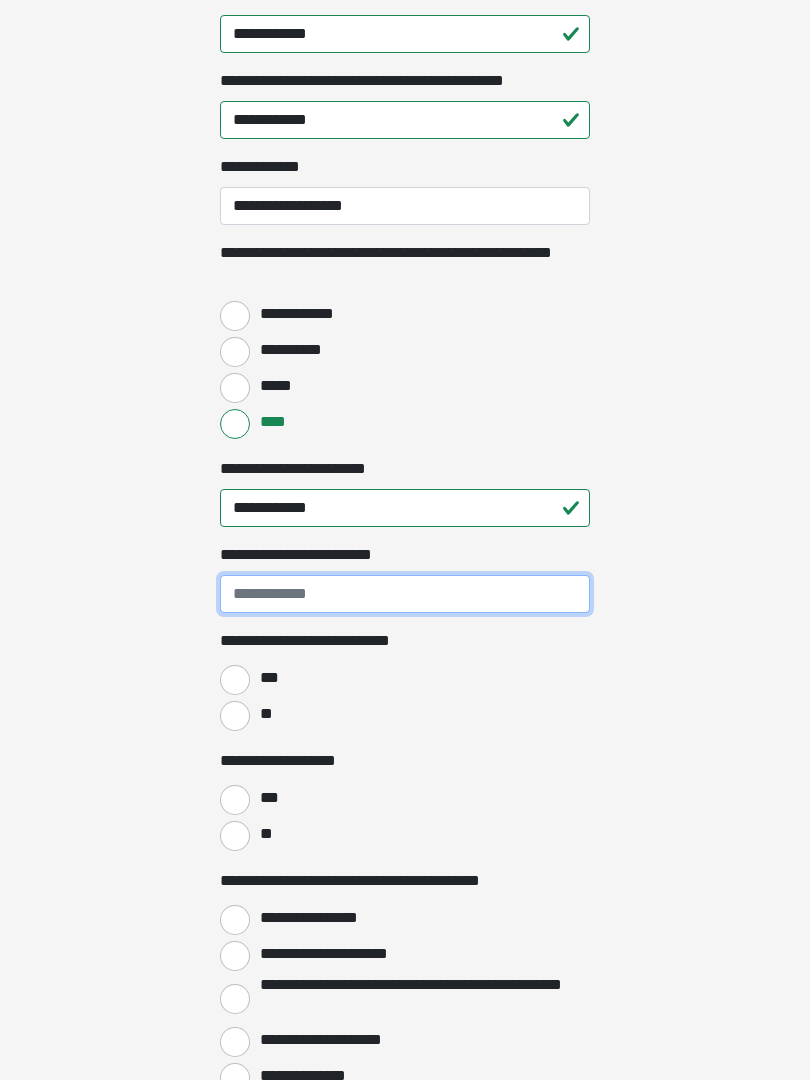 click on "**********" at bounding box center (405, 594) 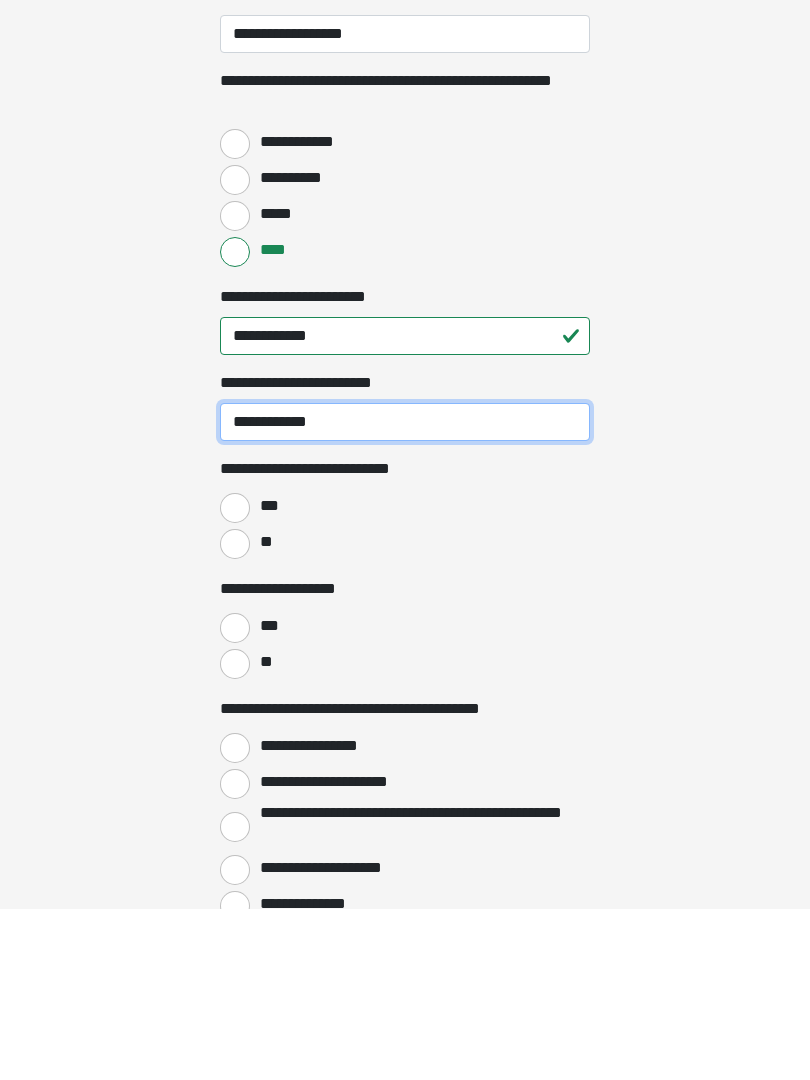 type on "**********" 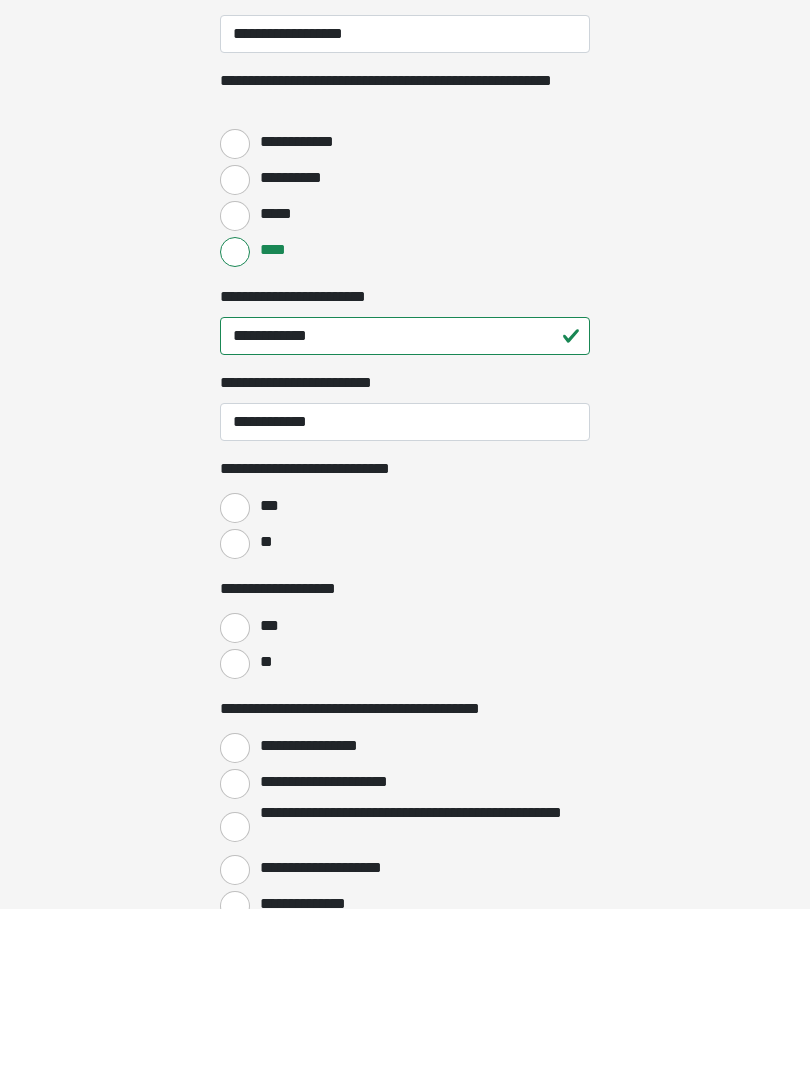 click on "**" at bounding box center (235, 716) 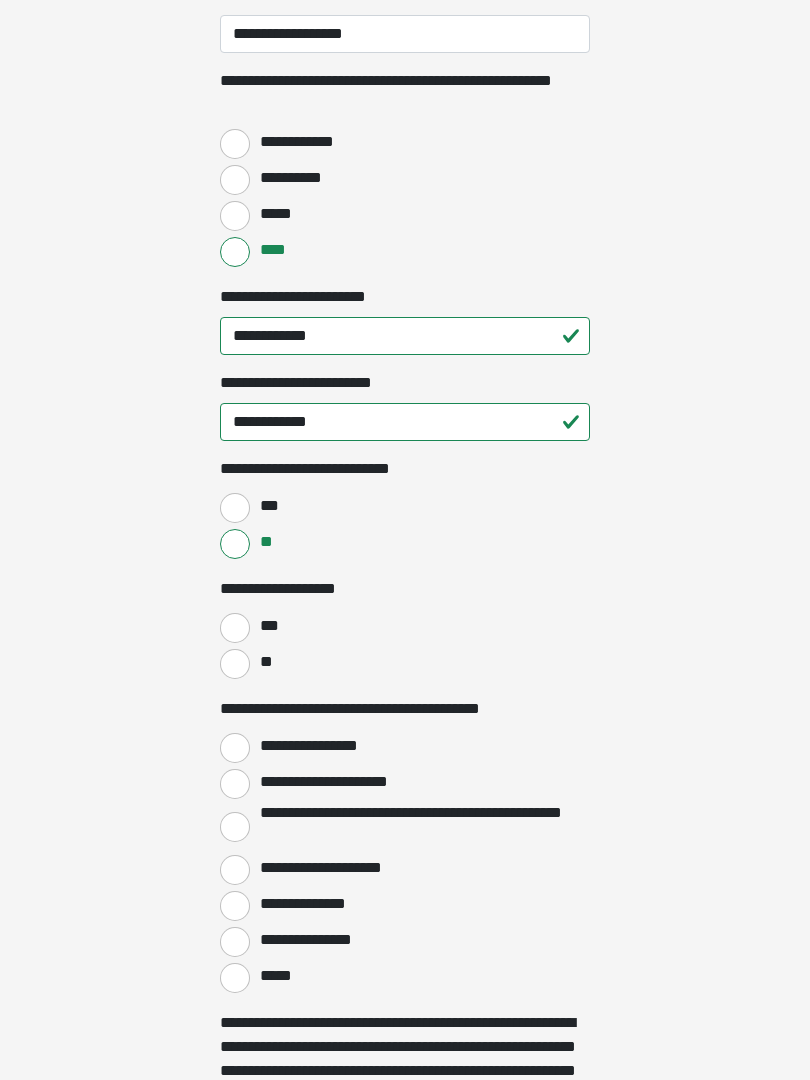 click on "**" at bounding box center [235, 664] 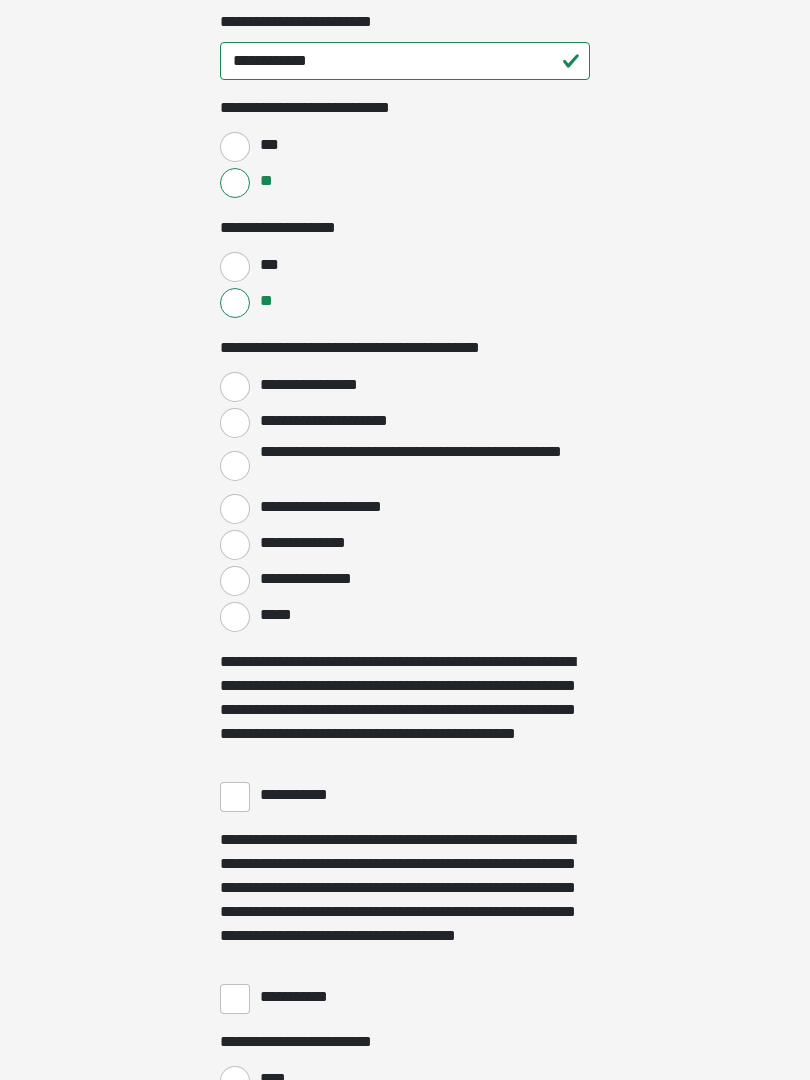 scroll, scrollTop: 3068, scrollLeft: 0, axis: vertical 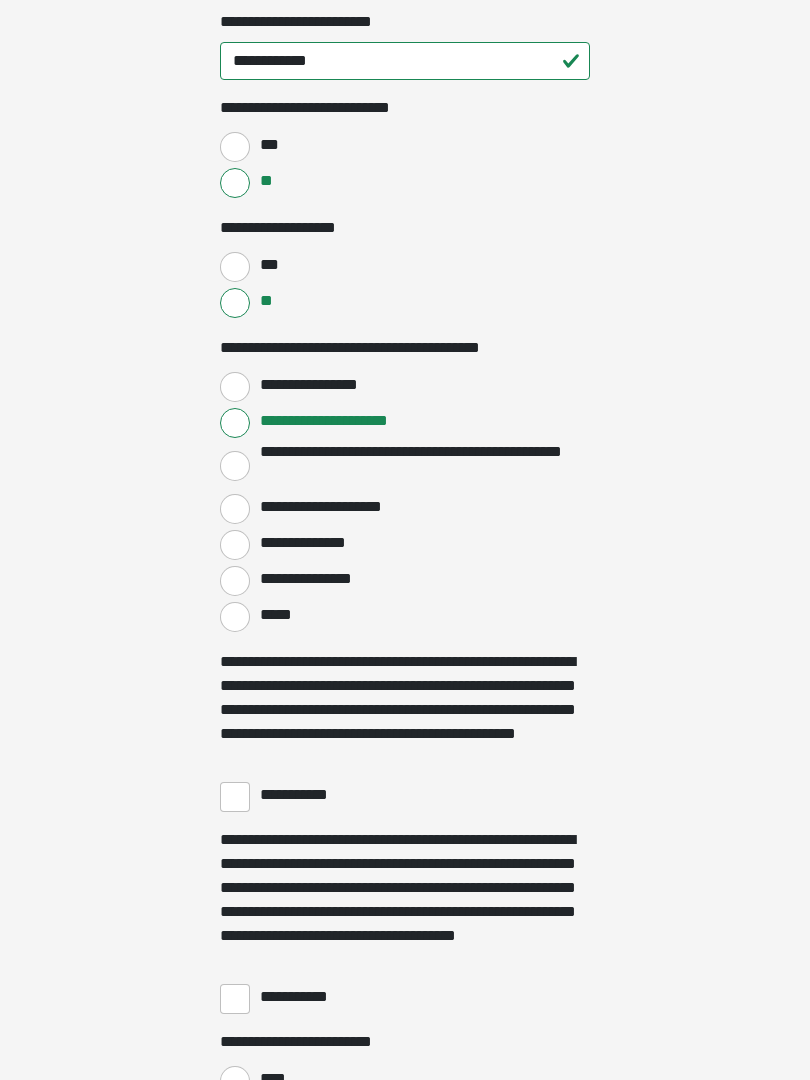 click on "**********" at bounding box center [235, 797] 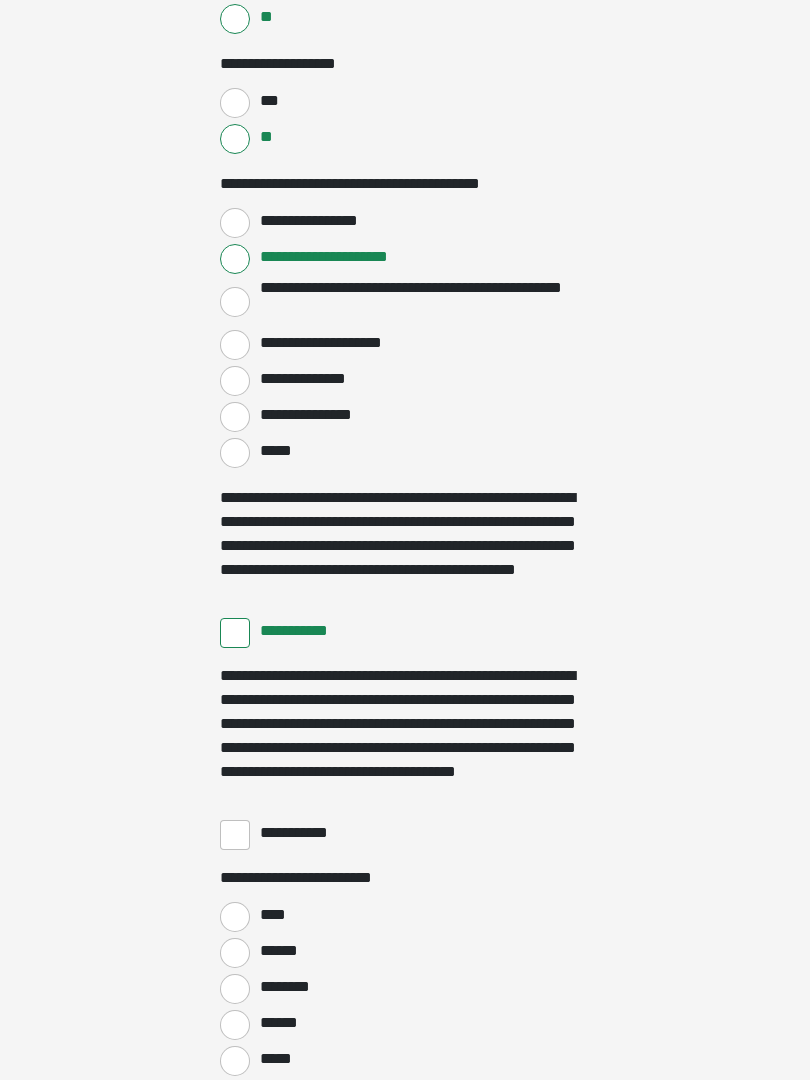 scroll, scrollTop: 3288, scrollLeft: 0, axis: vertical 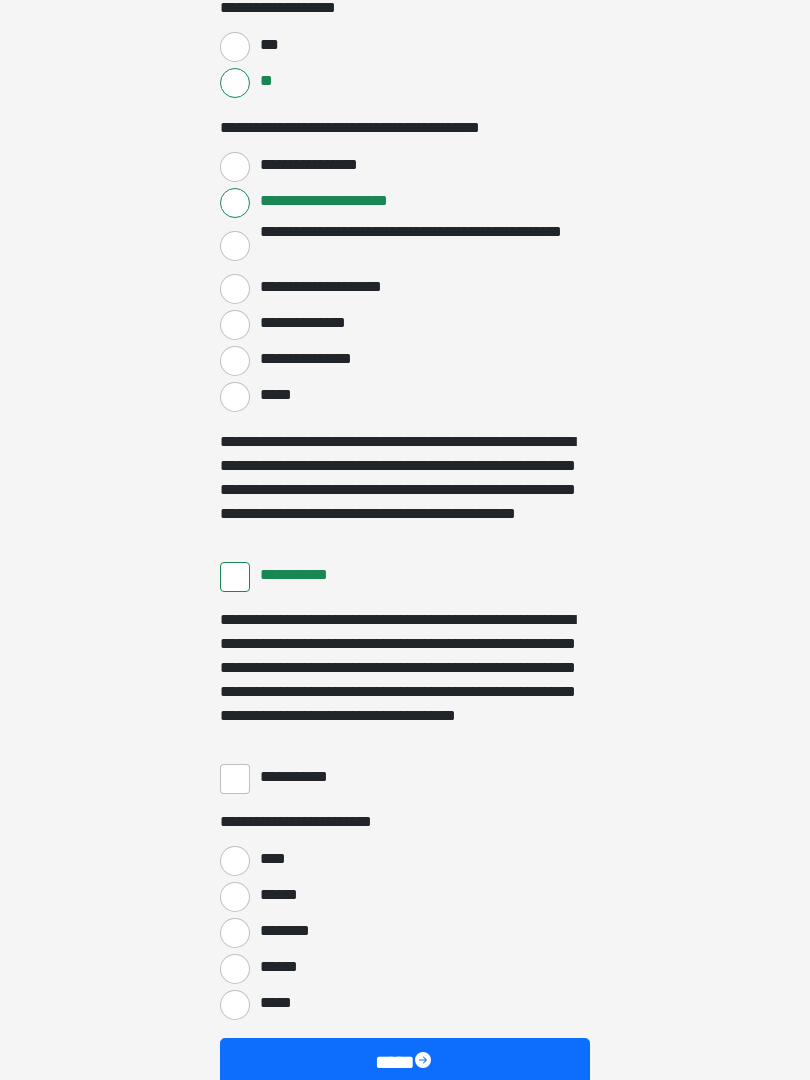 click on "**********" at bounding box center (235, 779) 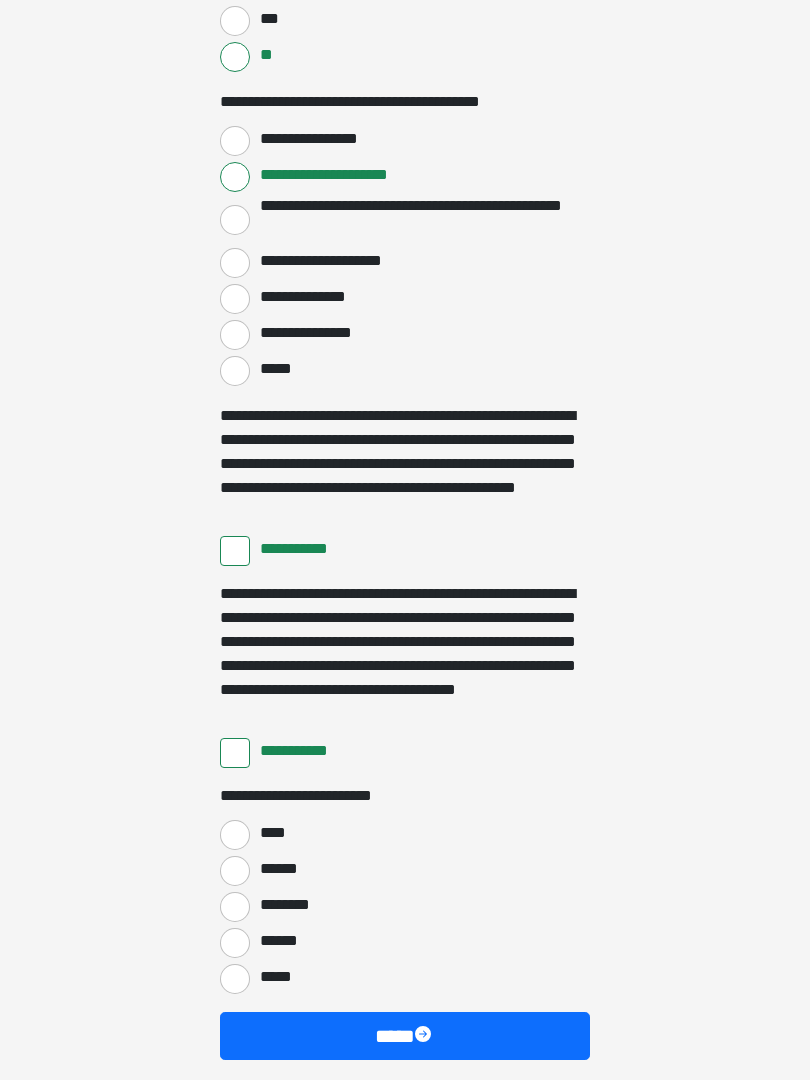 scroll, scrollTop: 3397, scrollLeft: 0, axis: vertical 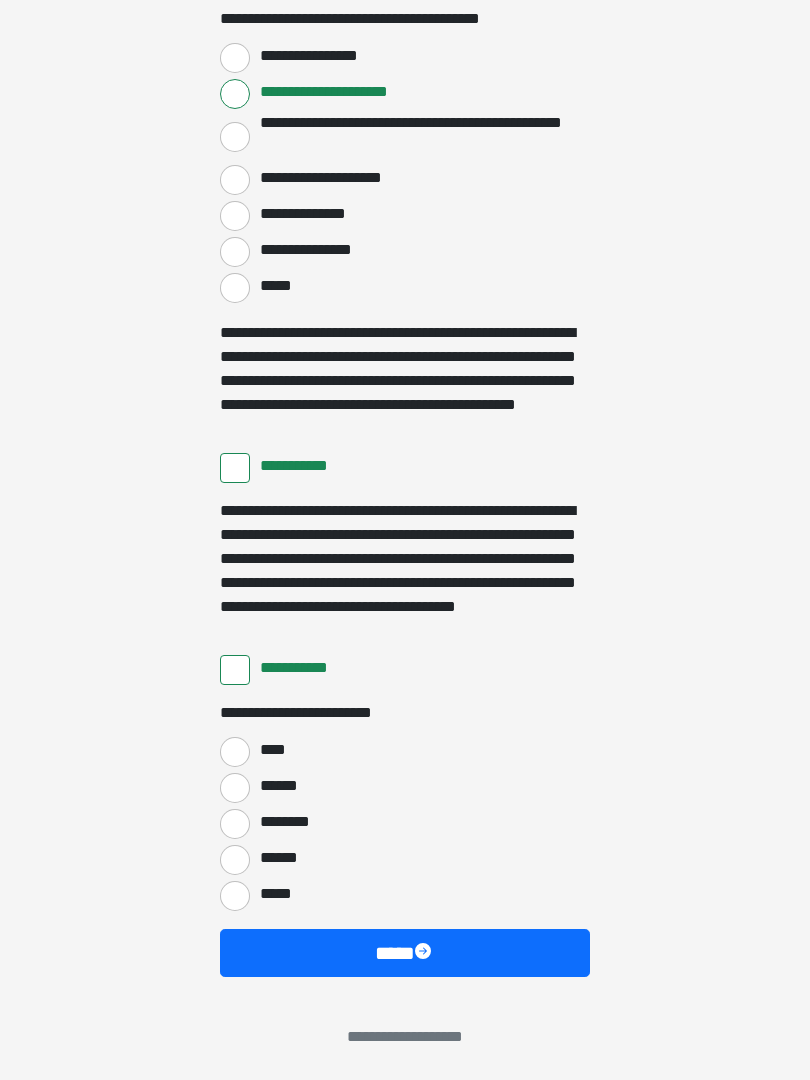 click on "*****" at bounding box center (235, 896) 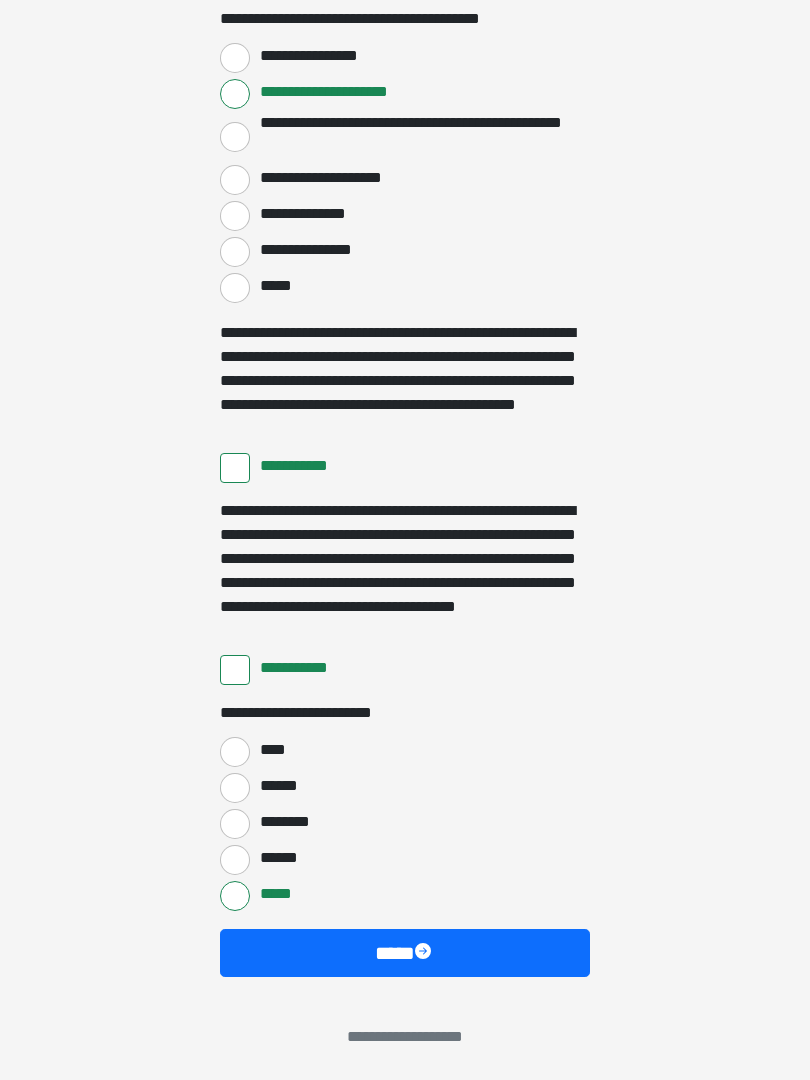 click on "****" at bounding box center (405, 953) 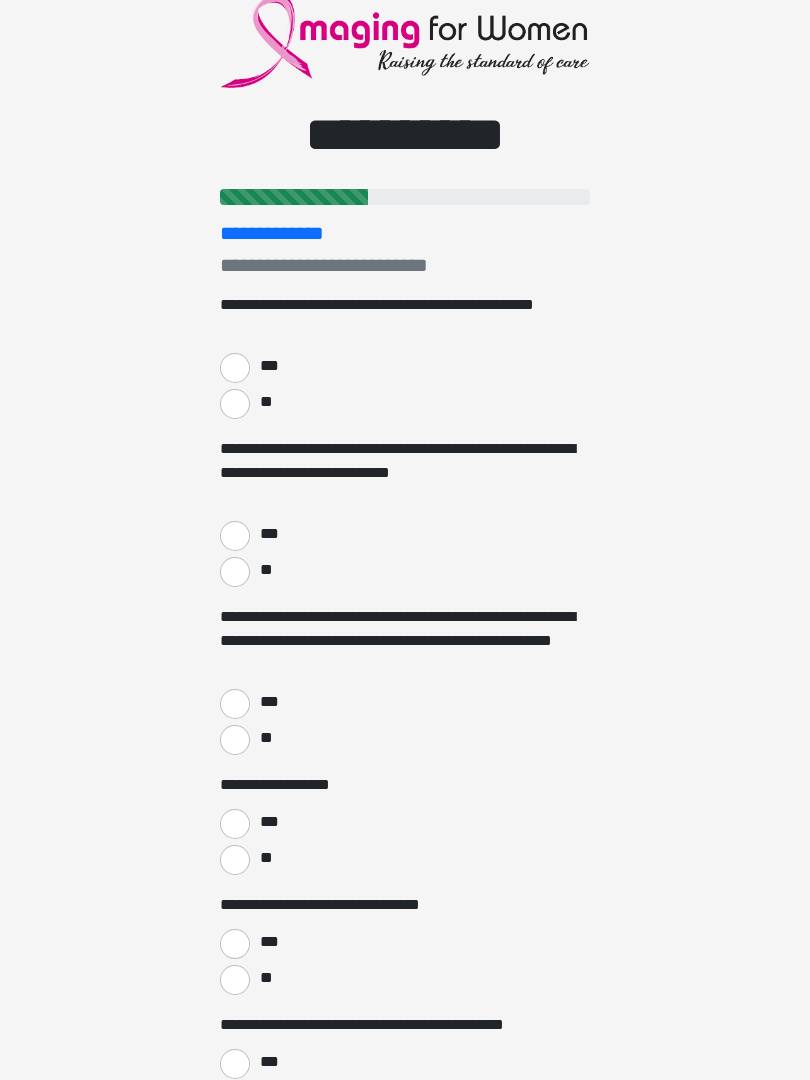 scroll, scrollTop: 0, scrollLeft: 0, axis: both 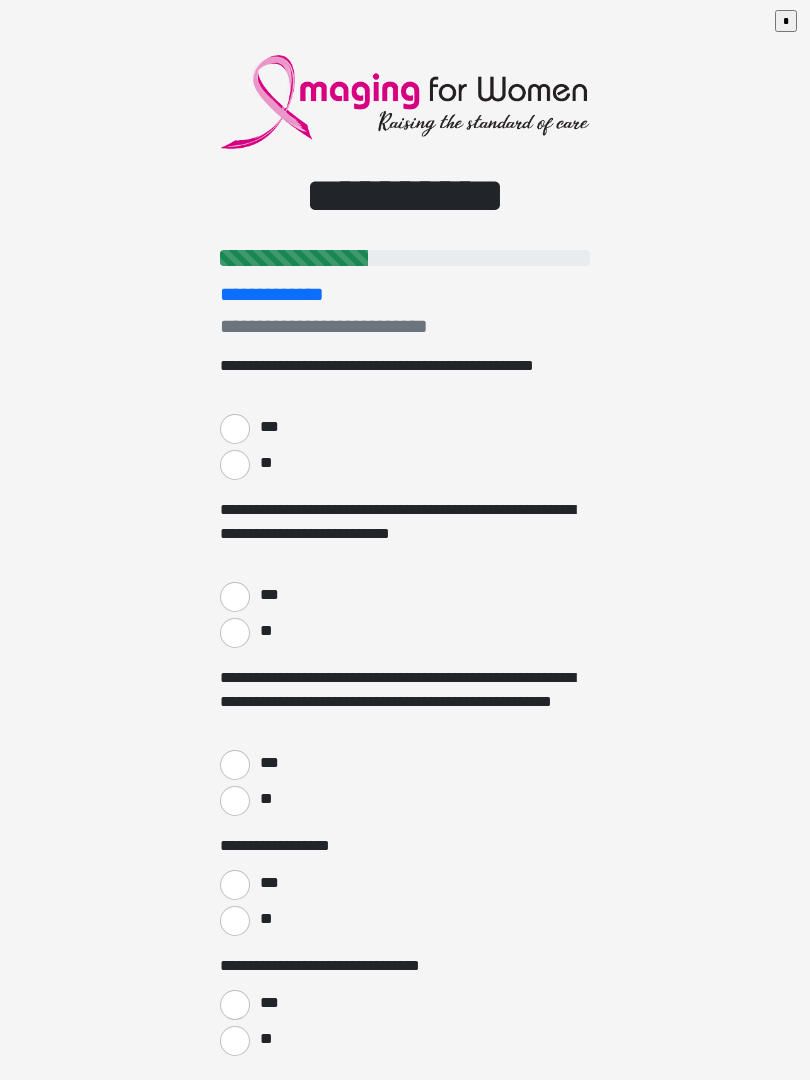 click on "**" at bounding box center [235, 465] 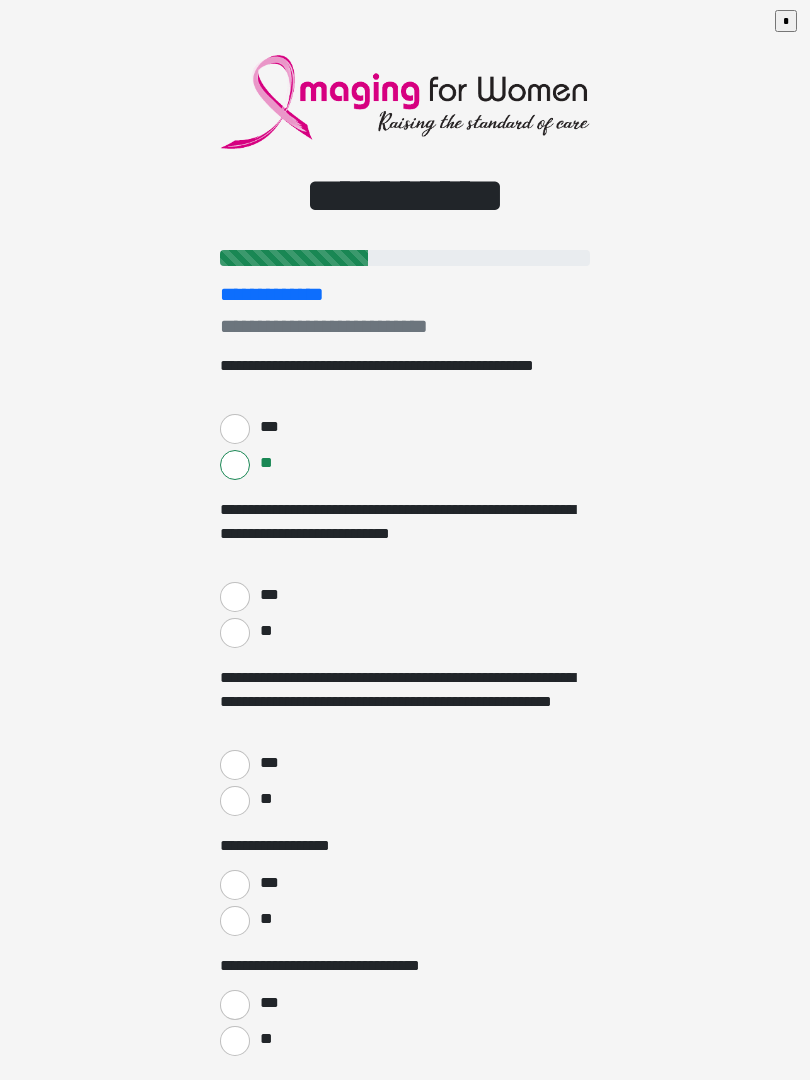 click on "**" at bounding box center (235, 633) 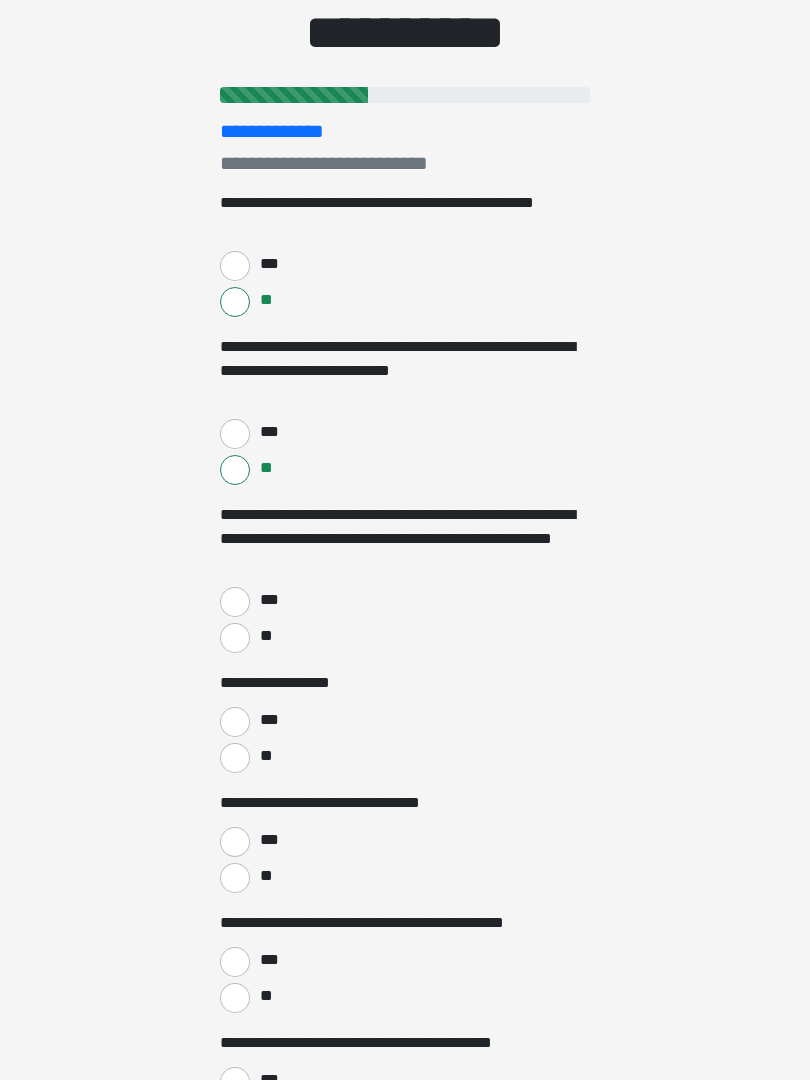 scroll, scrollTop: 201, scrollLeft: 0, axis: vertical 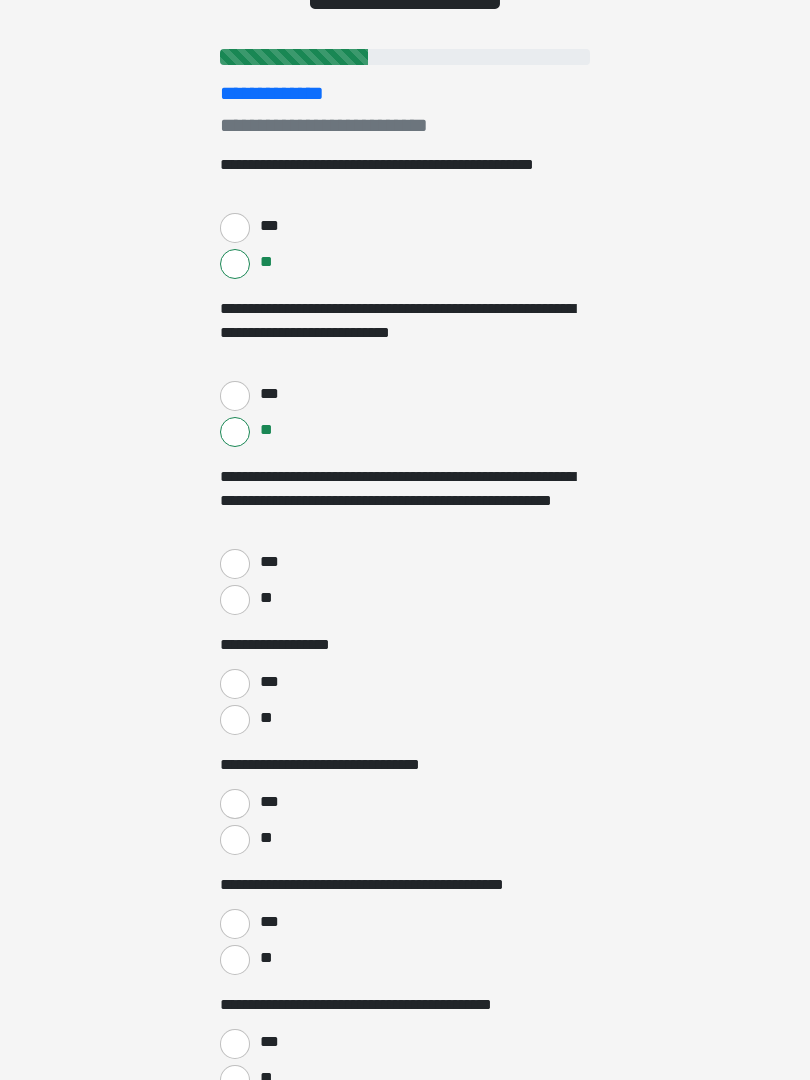 click on "***" at bounding box center (235, 564) 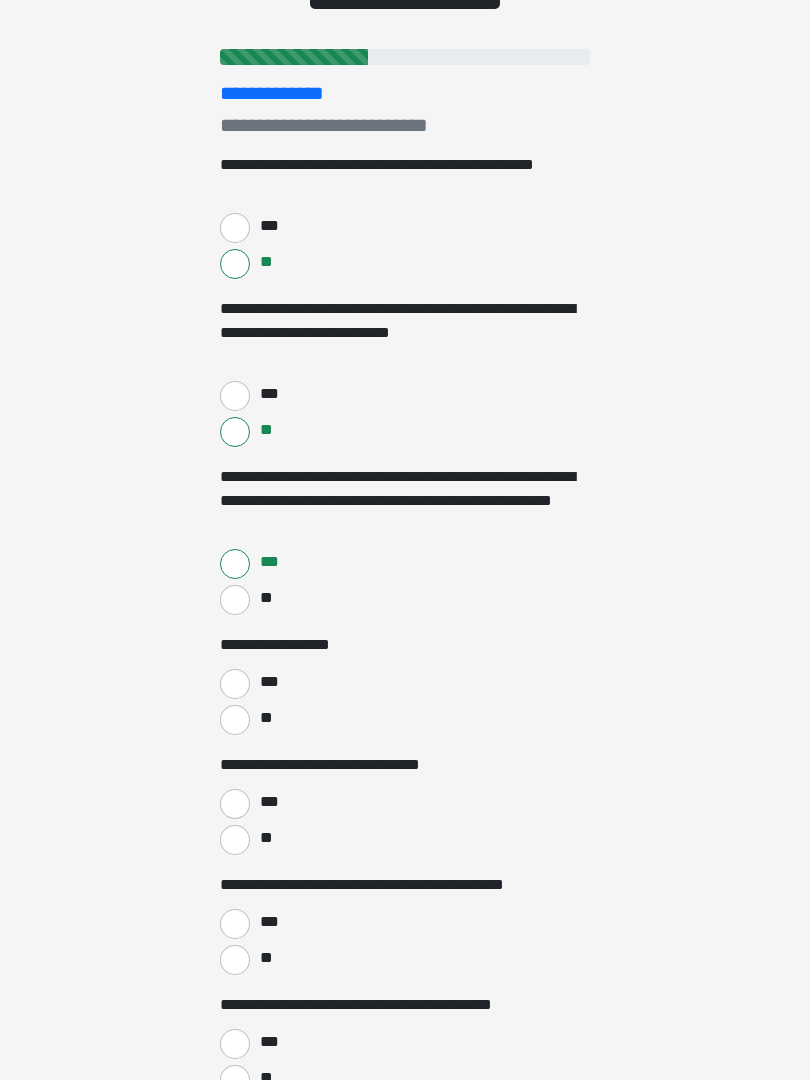 click on "**" at bounding box center [235, 720] 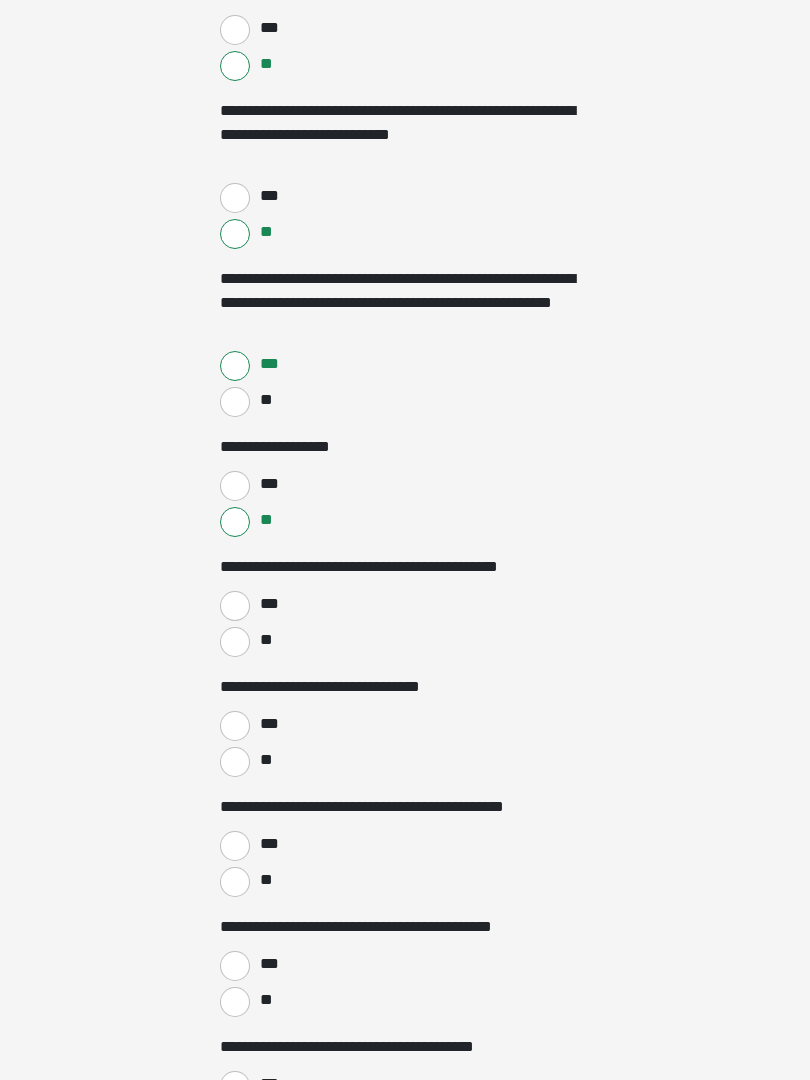 scroll, scrollTop: 471, scrollLeft: 0, axis: vertical 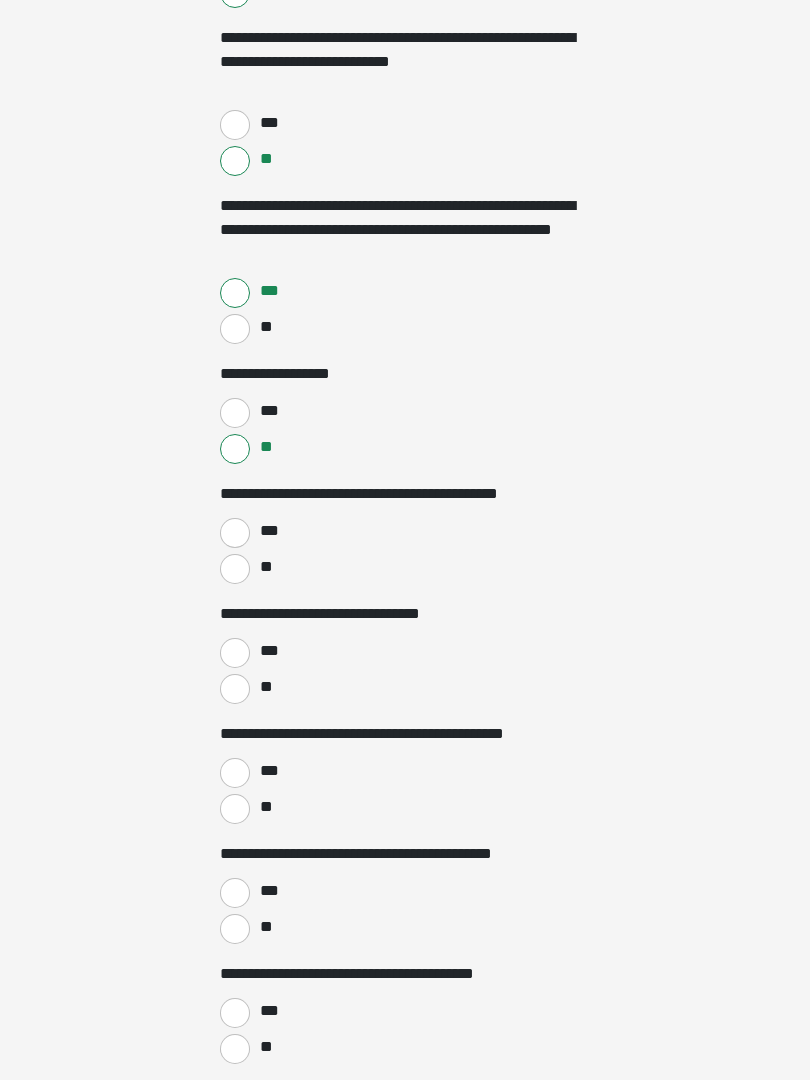 click on "***" at bounding box center [235, 534] 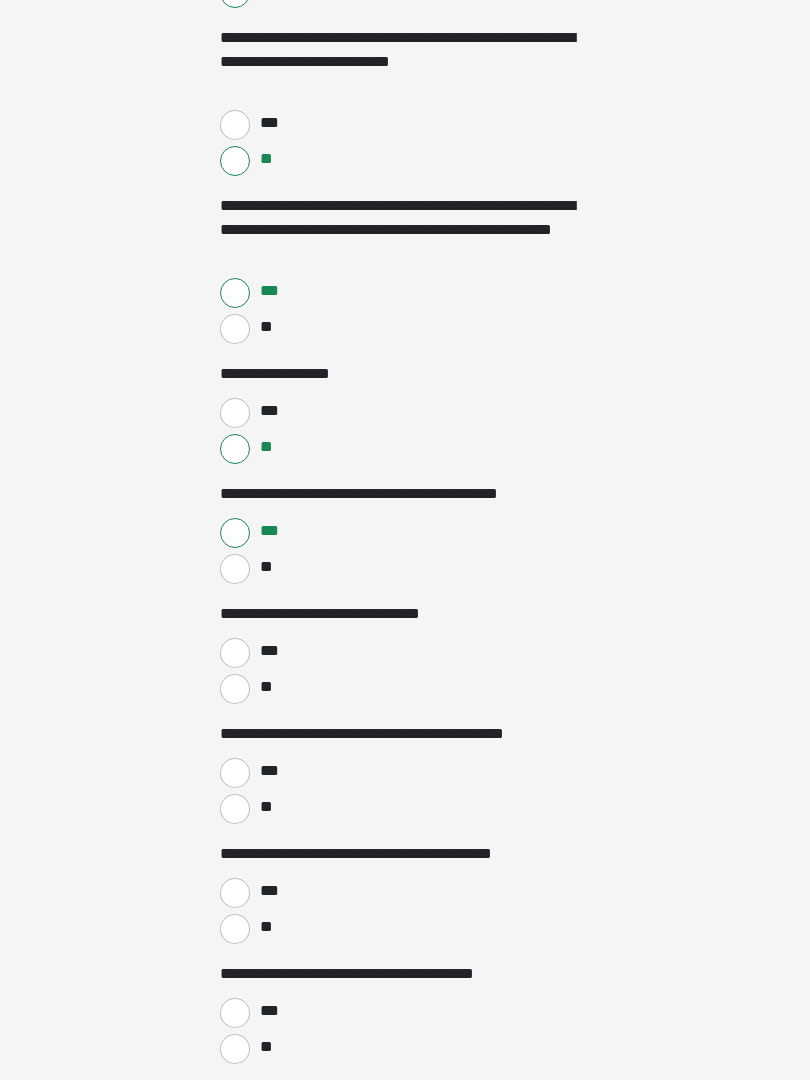 click on "***" at bounding box center [268, 651] 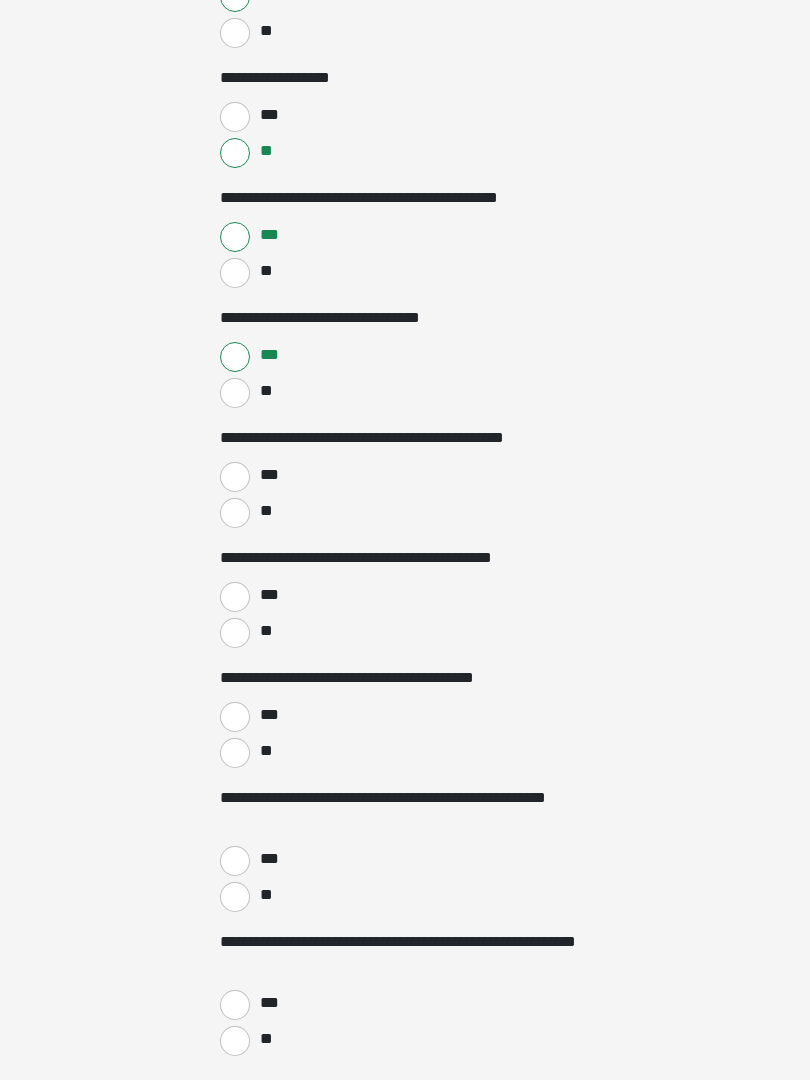 click on "**" at bounding box center [235, 514] 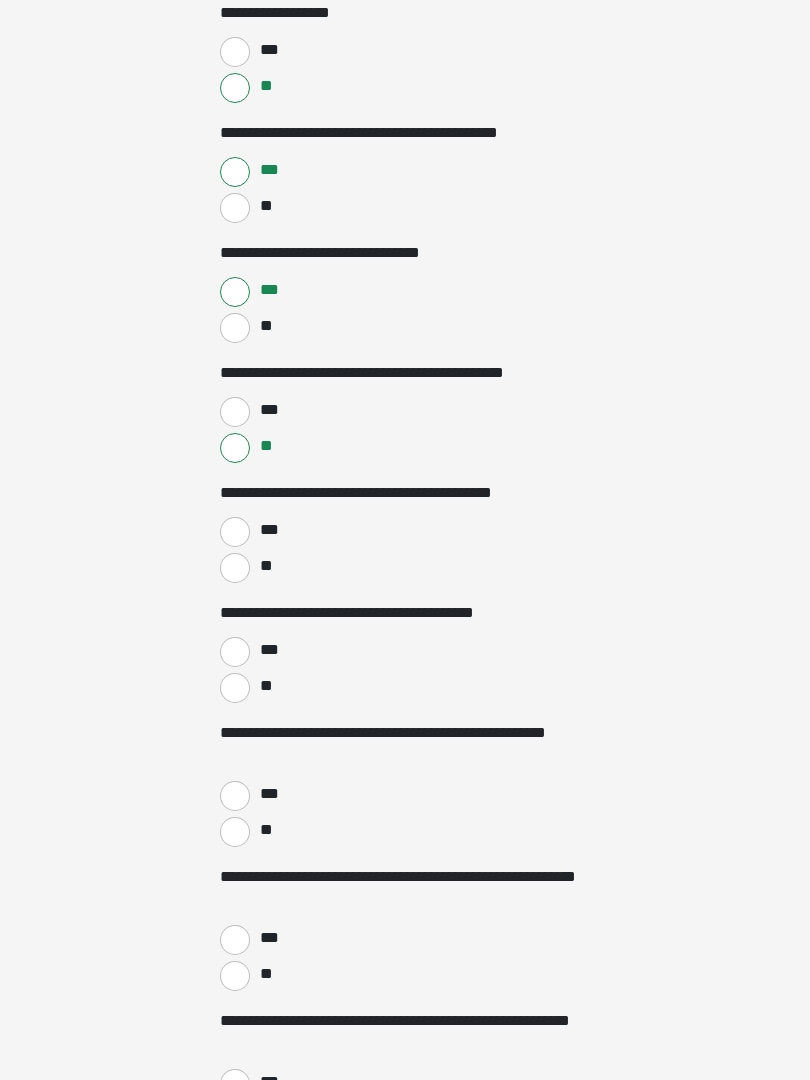 scroll, scrollTop: 837, scrollLeft: 0, axis: vertical 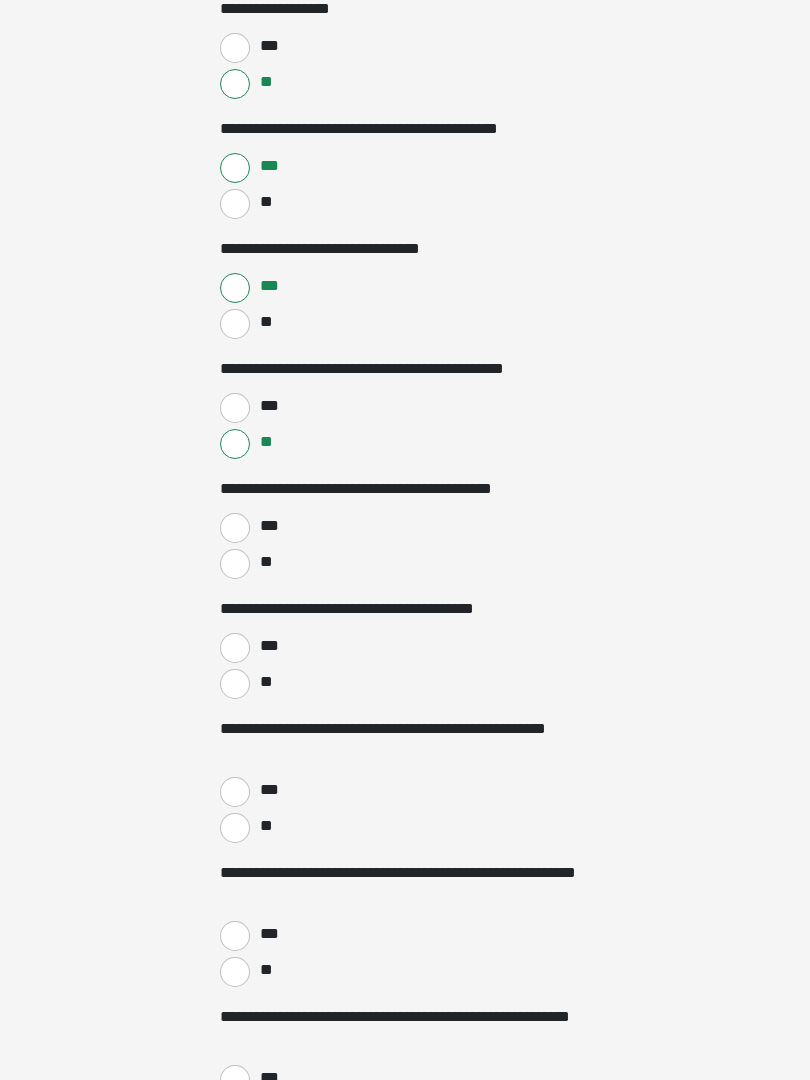 click on "**" at bounding box center (235, 564) 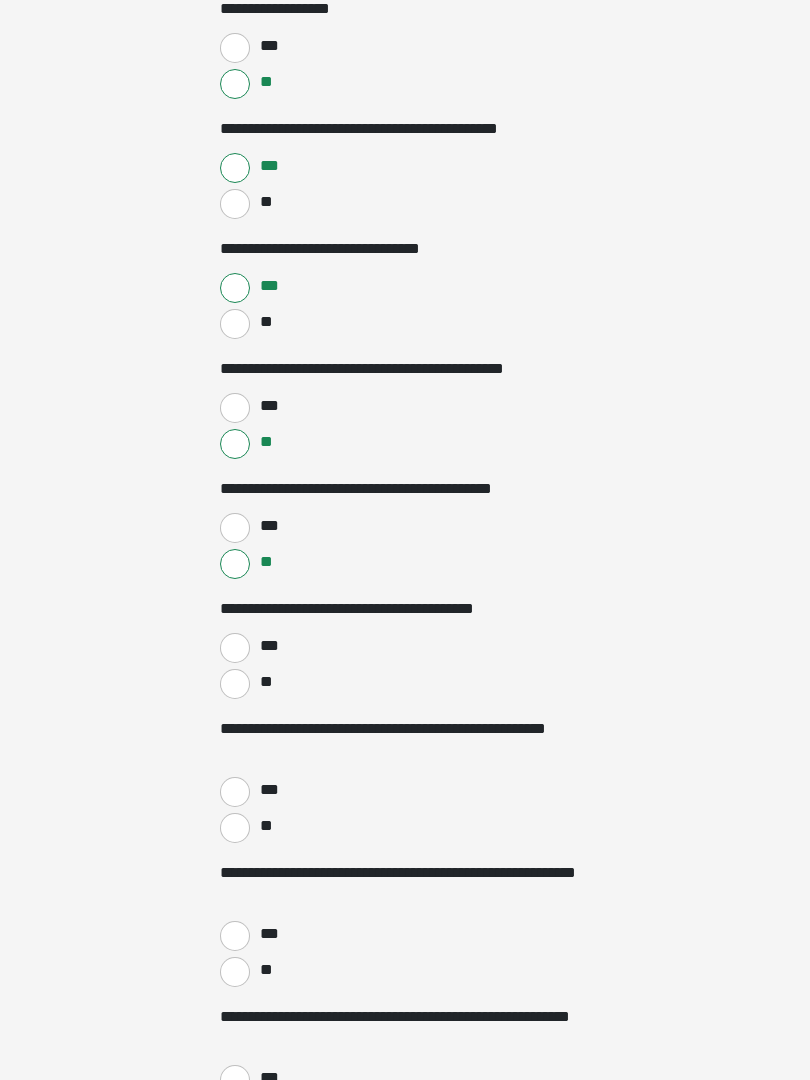click on "**" at bounding box center [235, 684] 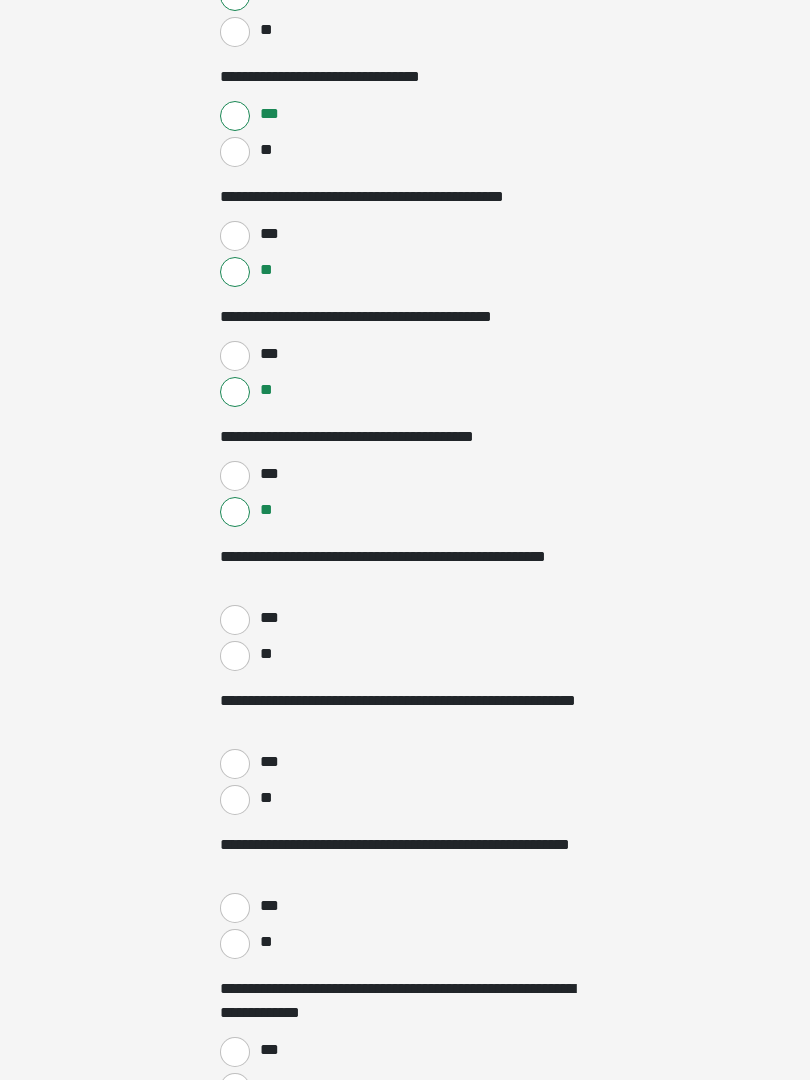click on "**" at bounding box center (235, 657) 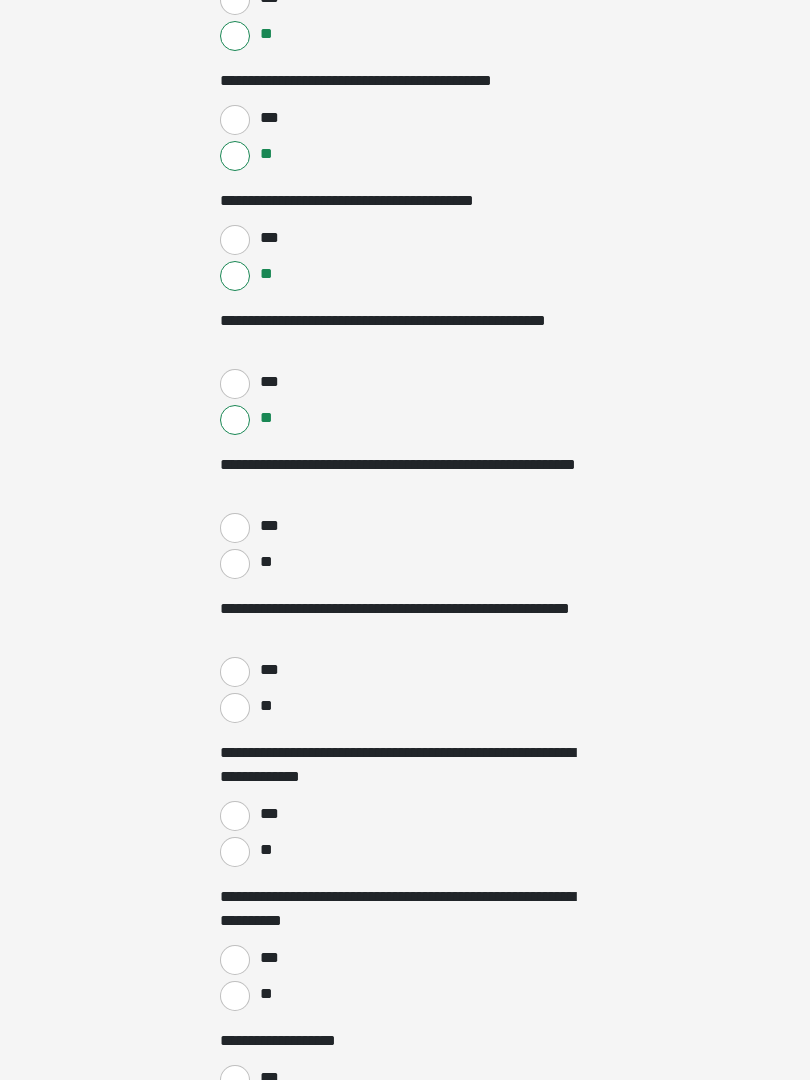 scroll, scrollTop: 1261, scrollLeft: 0, axis: vertical 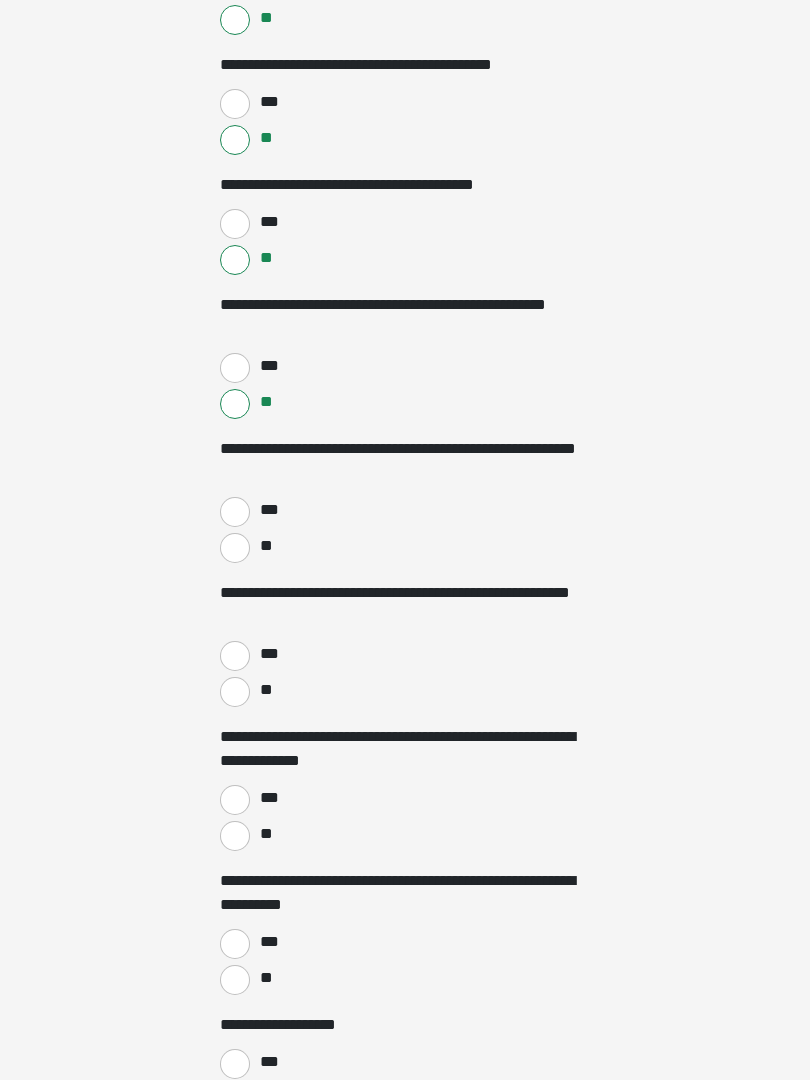 click on "**" at bounding box center (235, 548) 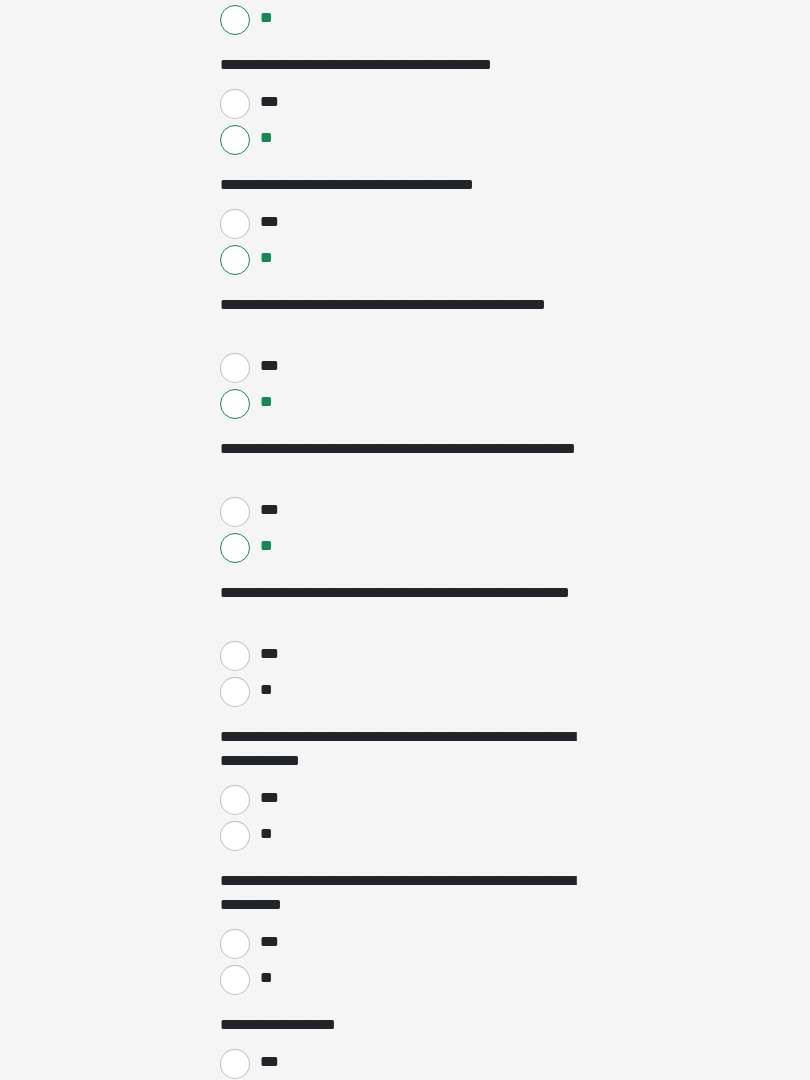 click on "***" at bounding box center (235, 656) 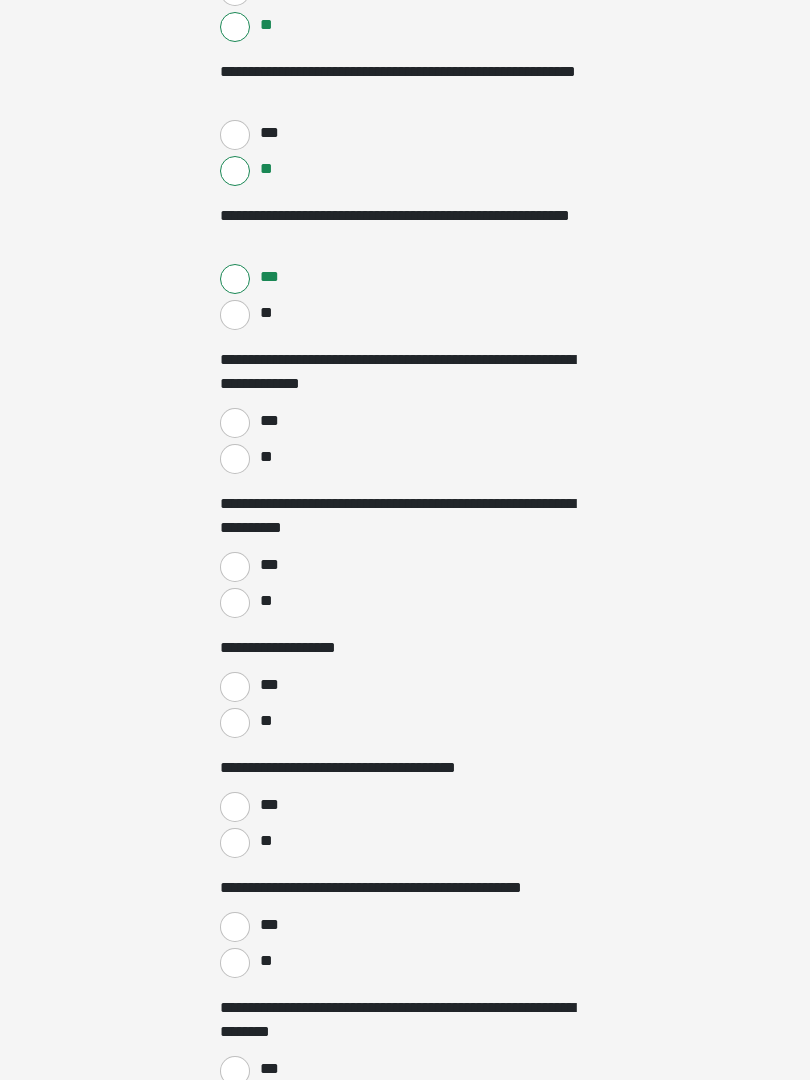 scroll, scrollTop: 1638, scrollLeft: 0, axis: vertical 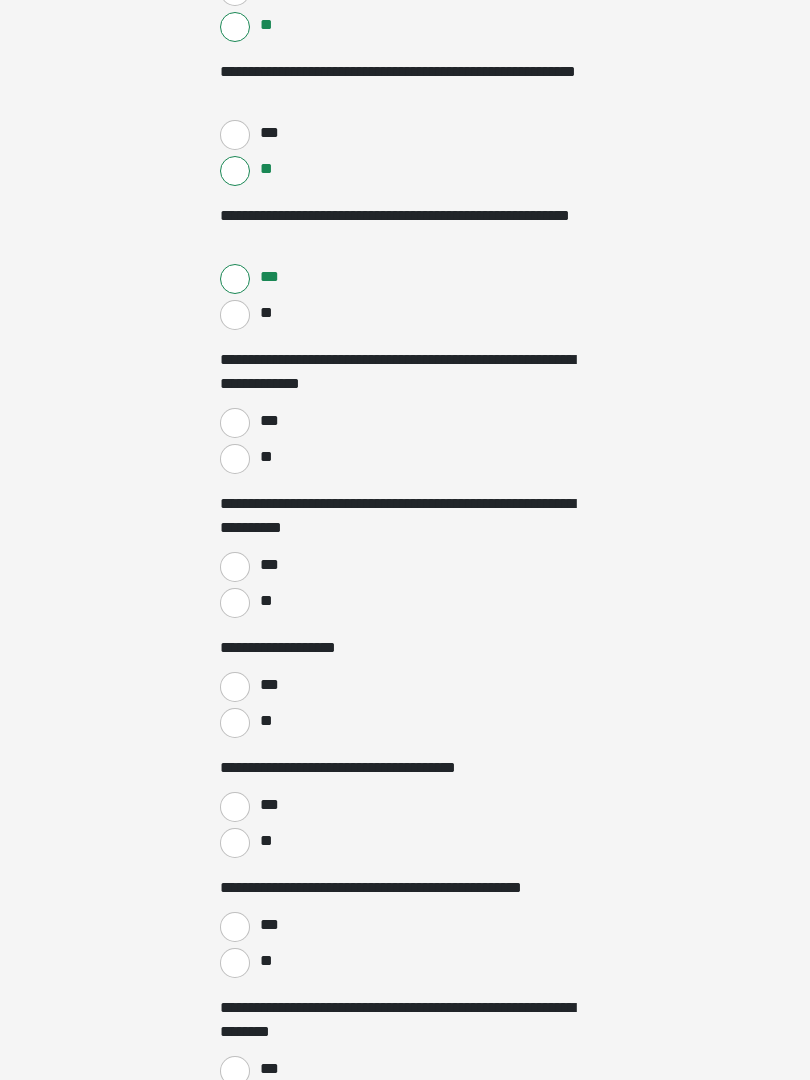 click on "**" at bounding box center (235, 459) 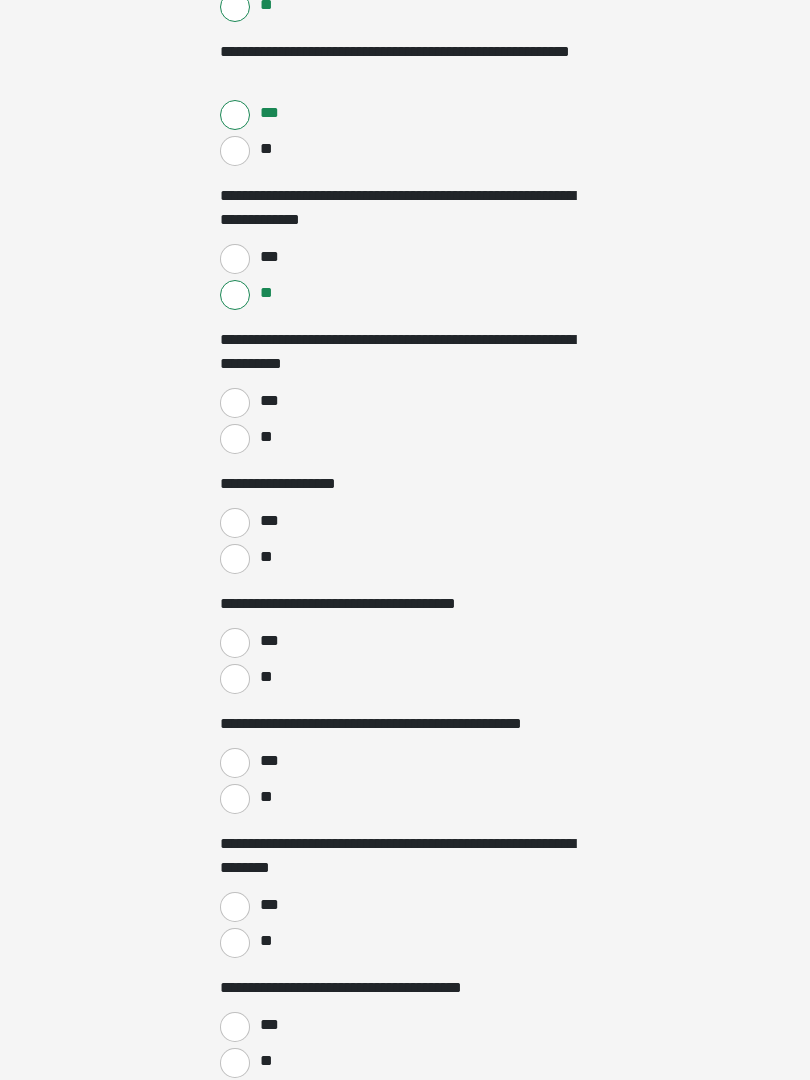 scroll, scrollTop: 1859, scrollLeft: 0, axis: vertical 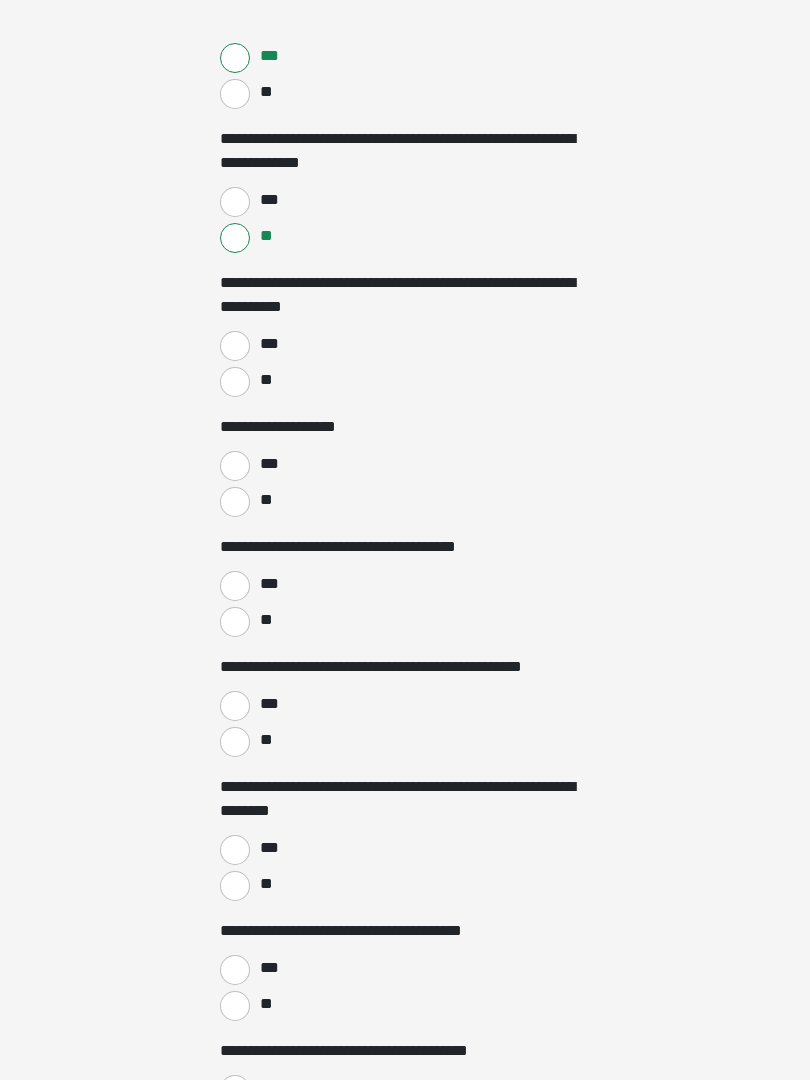click on "**" at bounding box center (235, 382) 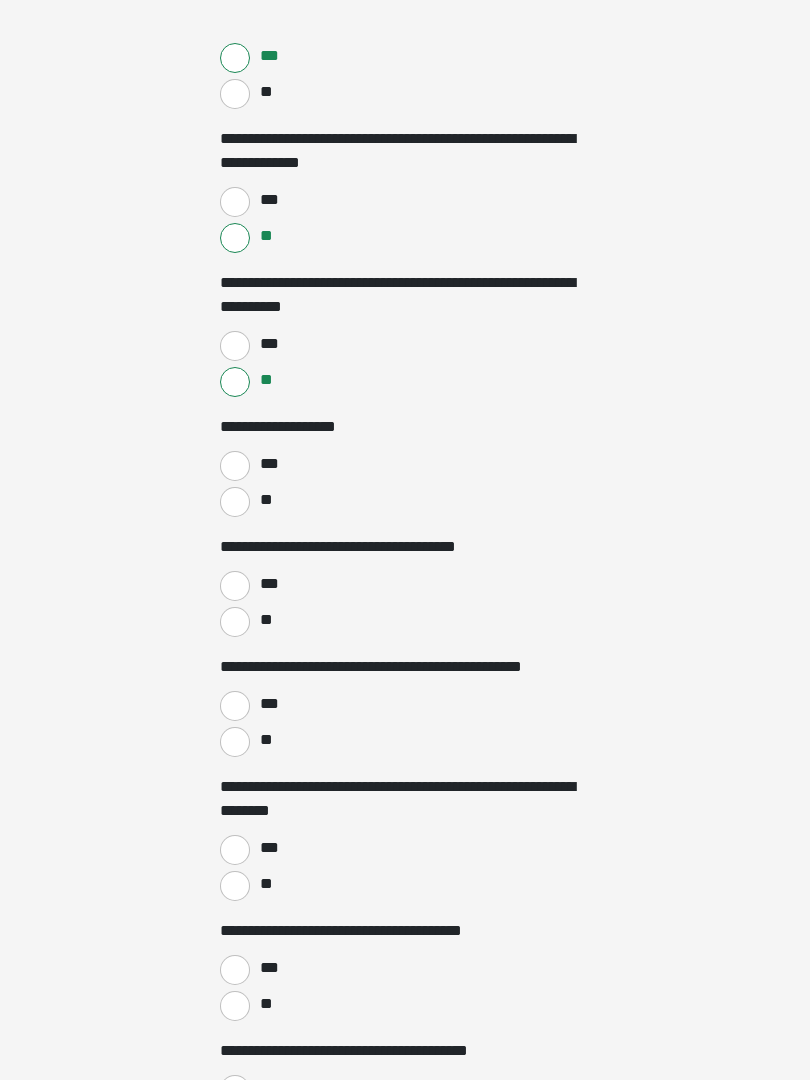 click on "**" at bounding box center (235, 502) 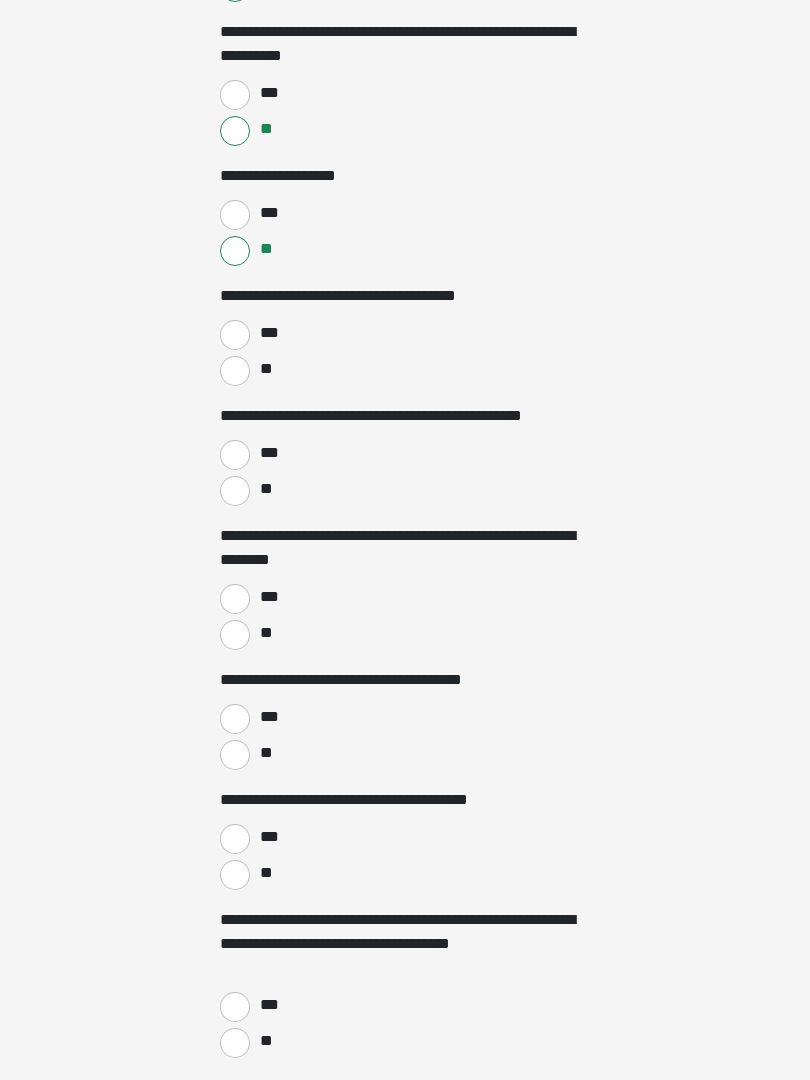 scroll, scrollTop: 2119, scrollLeft: 0, axis: vertical 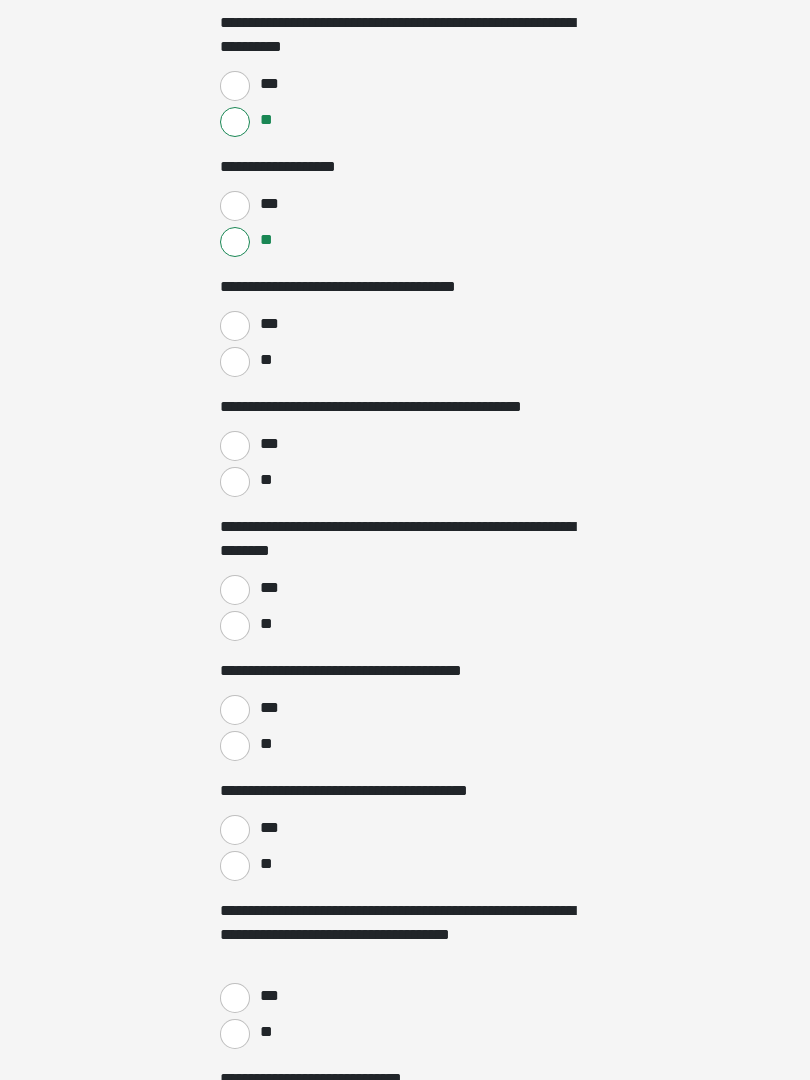 click on "**" at bounding box center (235, 362) 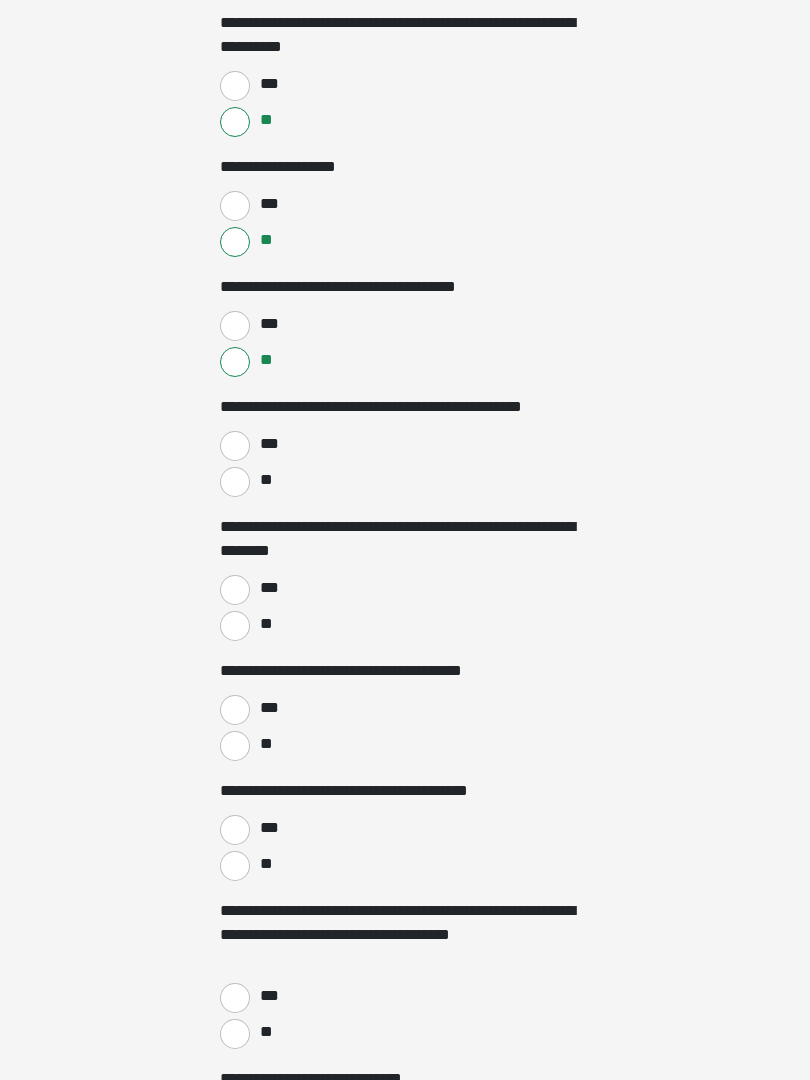 click on "***" at bounding box center [235, 446] 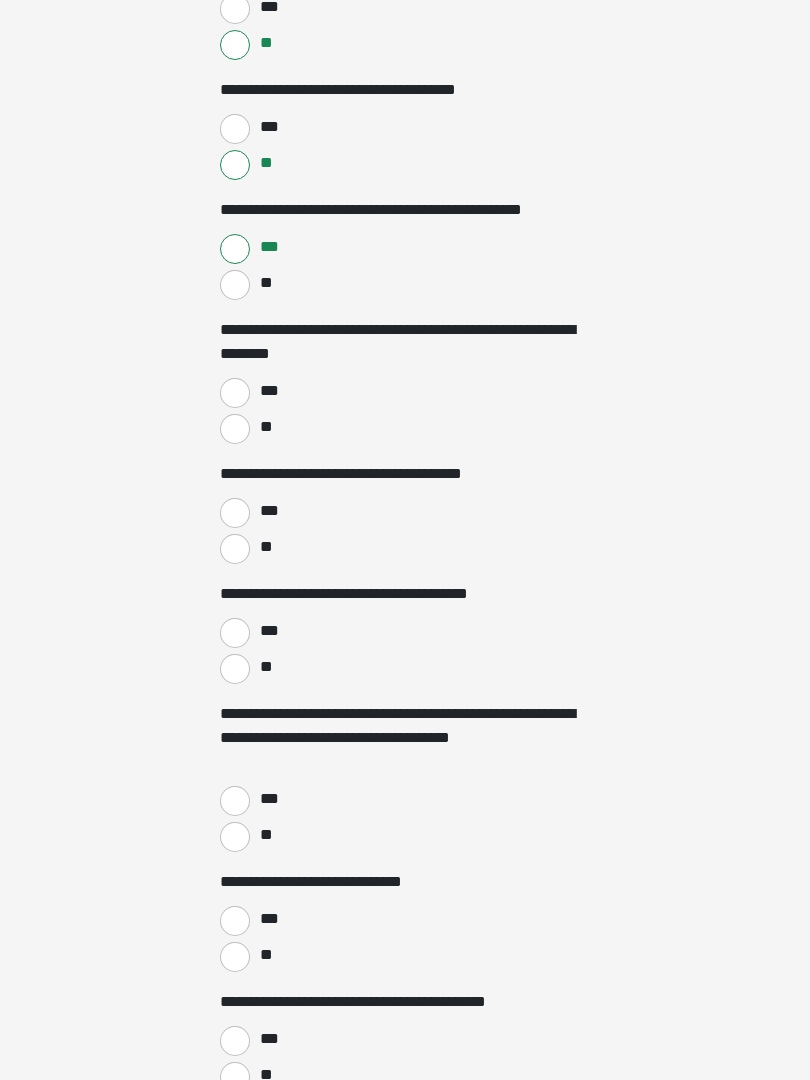 scroll, scrollTop: 2327, scrollLeft: 0, axis: vertical 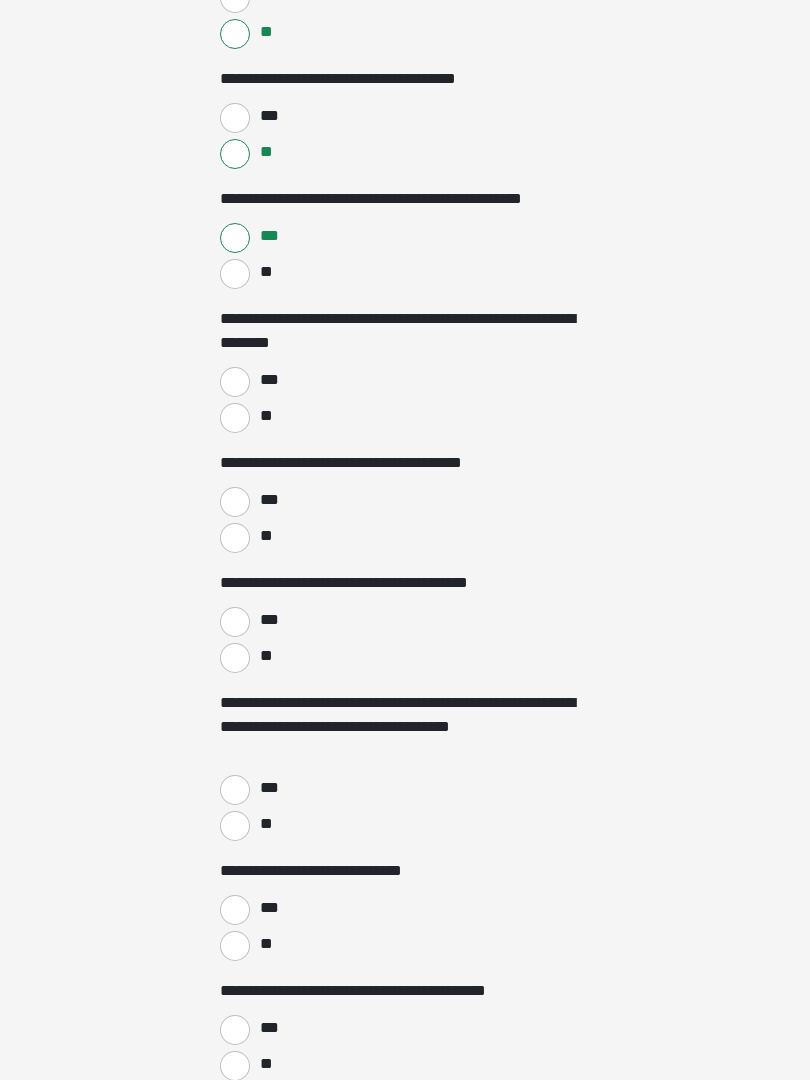 click on "***" at bounding box center (235, 382) 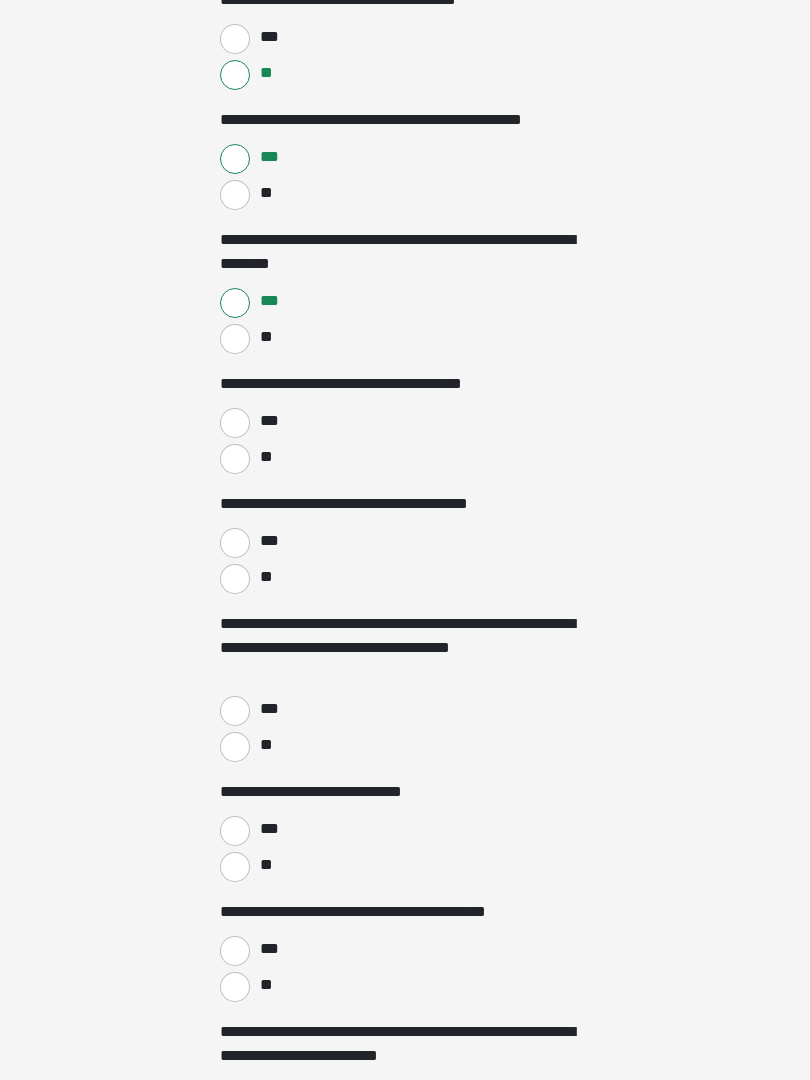 scroll, scrollTop: 2439, scrollLeft: 0, axis: vertical 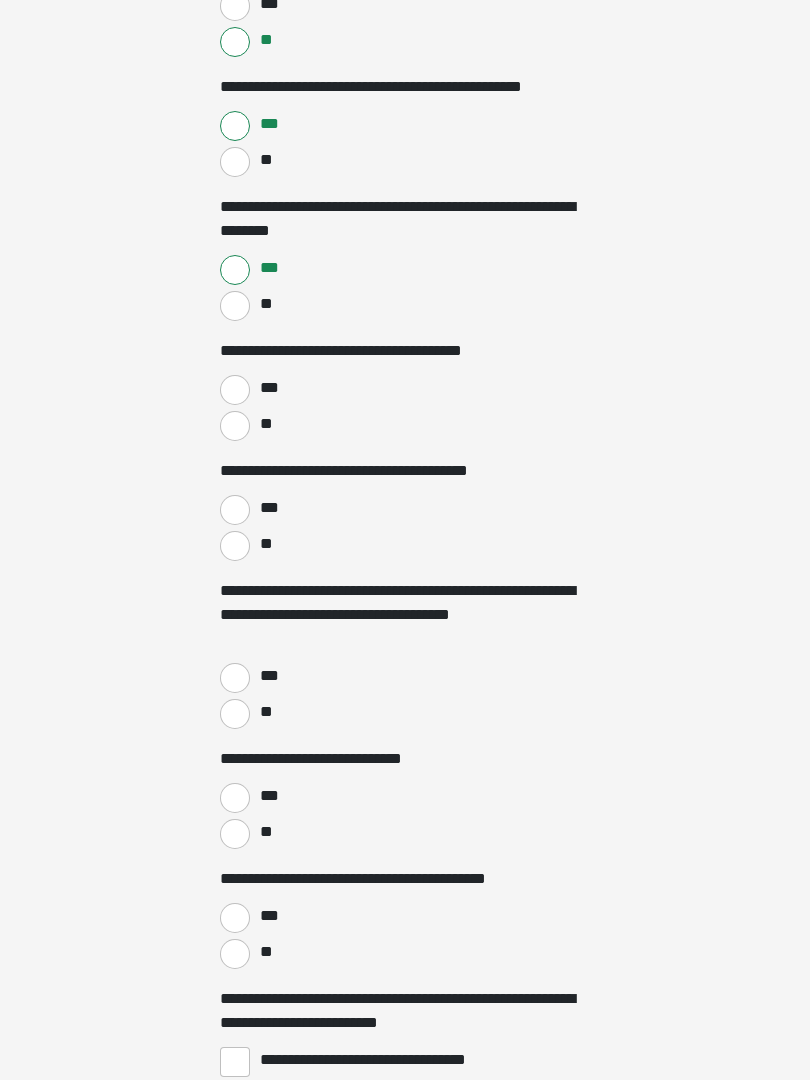 click on "**" at bounding box center (235, 426) 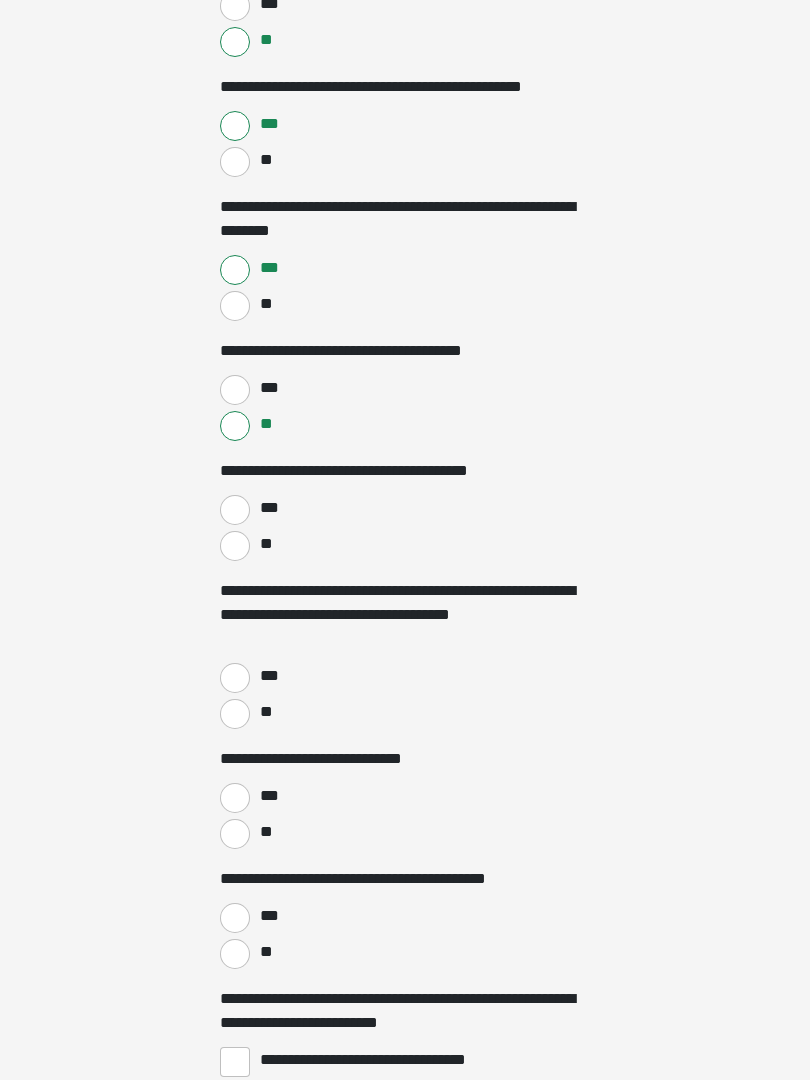 click on "**" at bounding box center (235, 546) 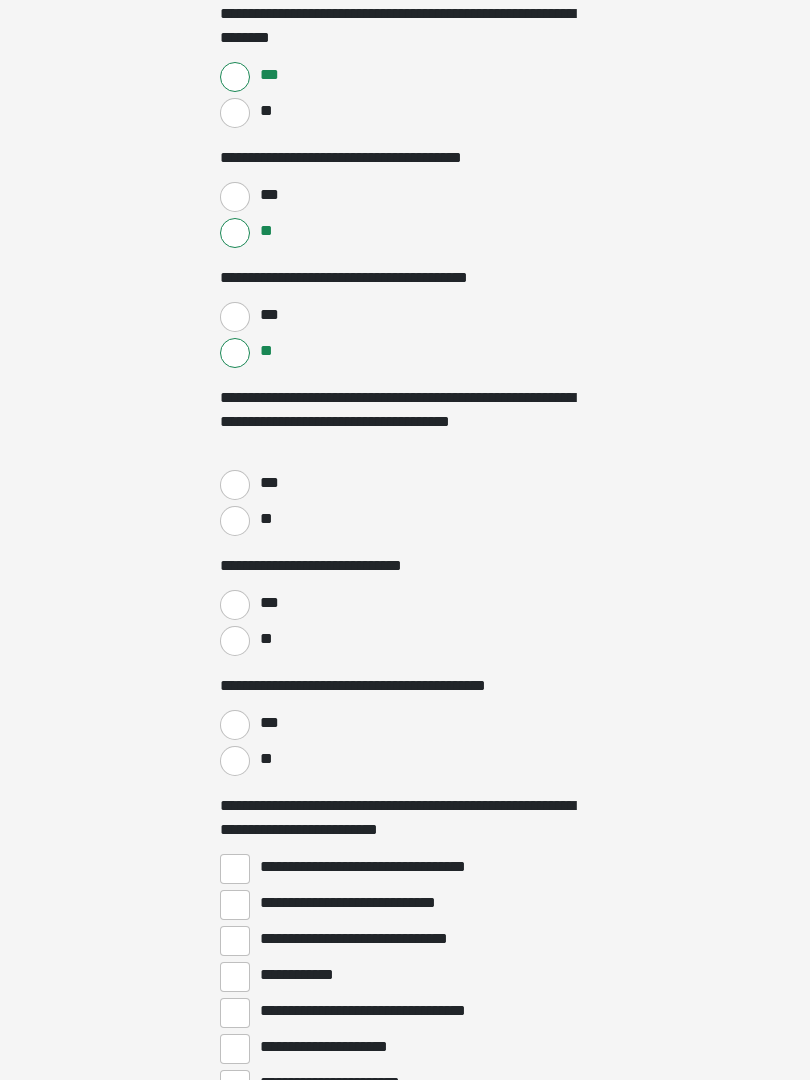 scroll, scrollTop: 2701, scrollLeft: 0, axis: vertical 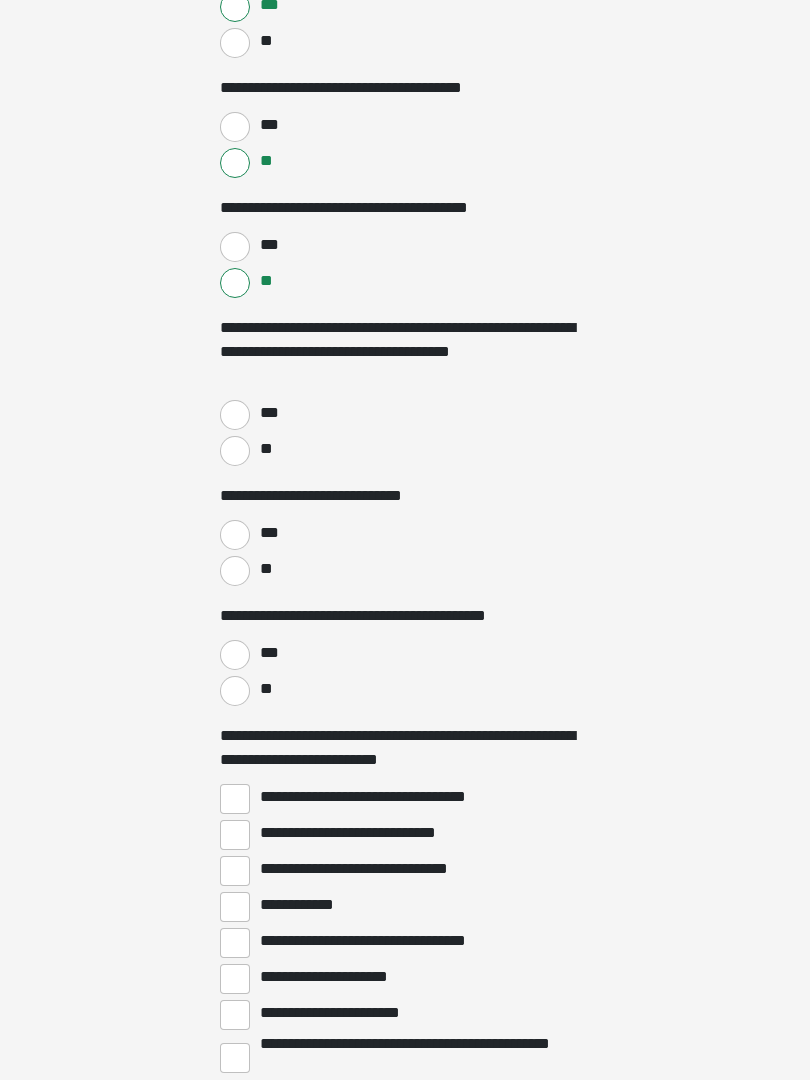 click on "**" at bounding box center [235, 452] 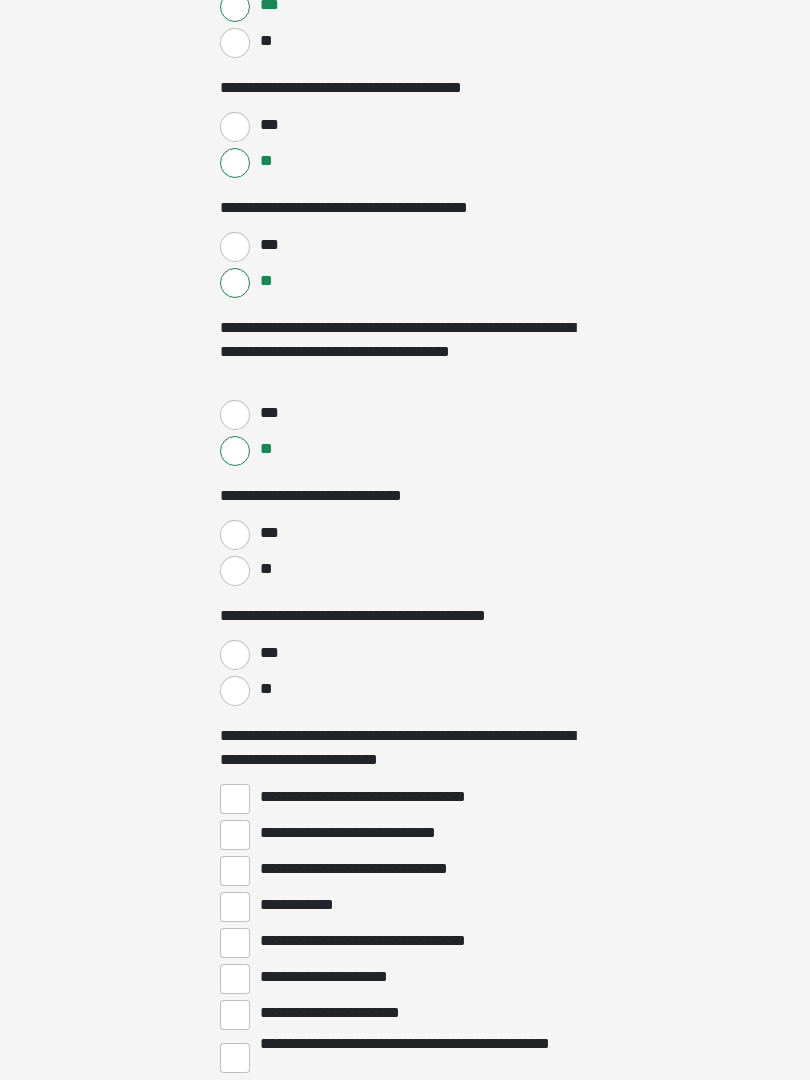 click on "***" at bounding box center [235, 535] 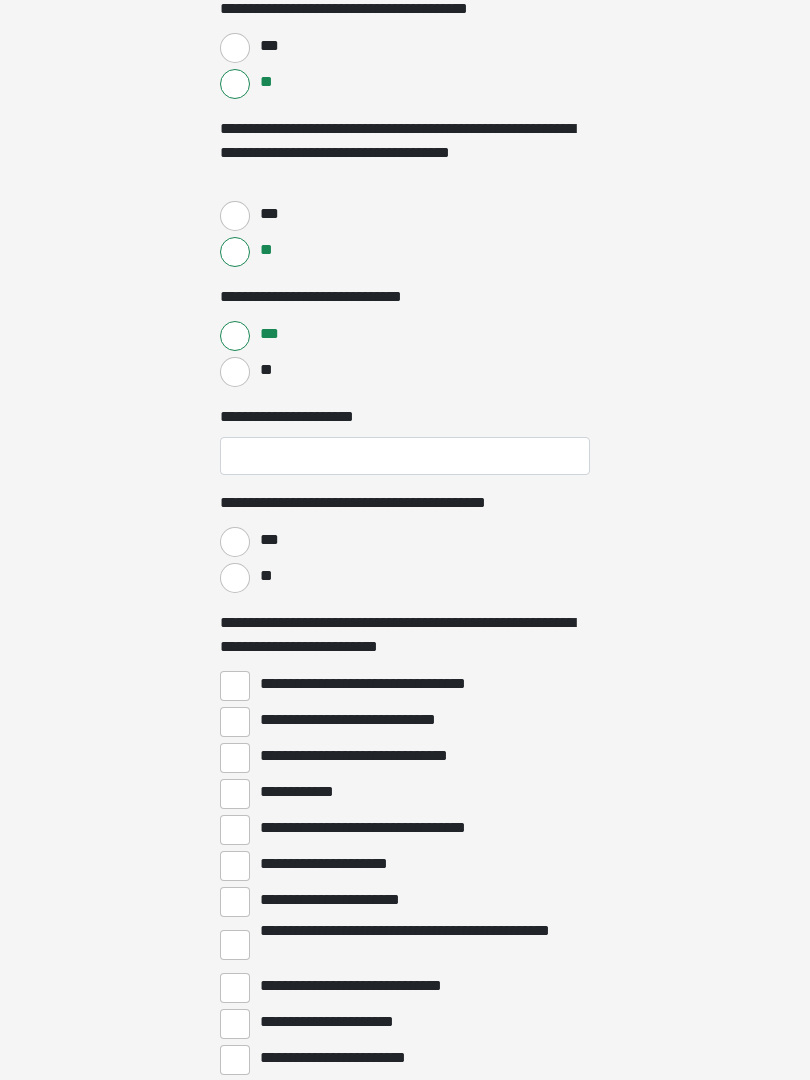 scroll, scrollTop: 2918, scrollLeft: 0, axis: vertical 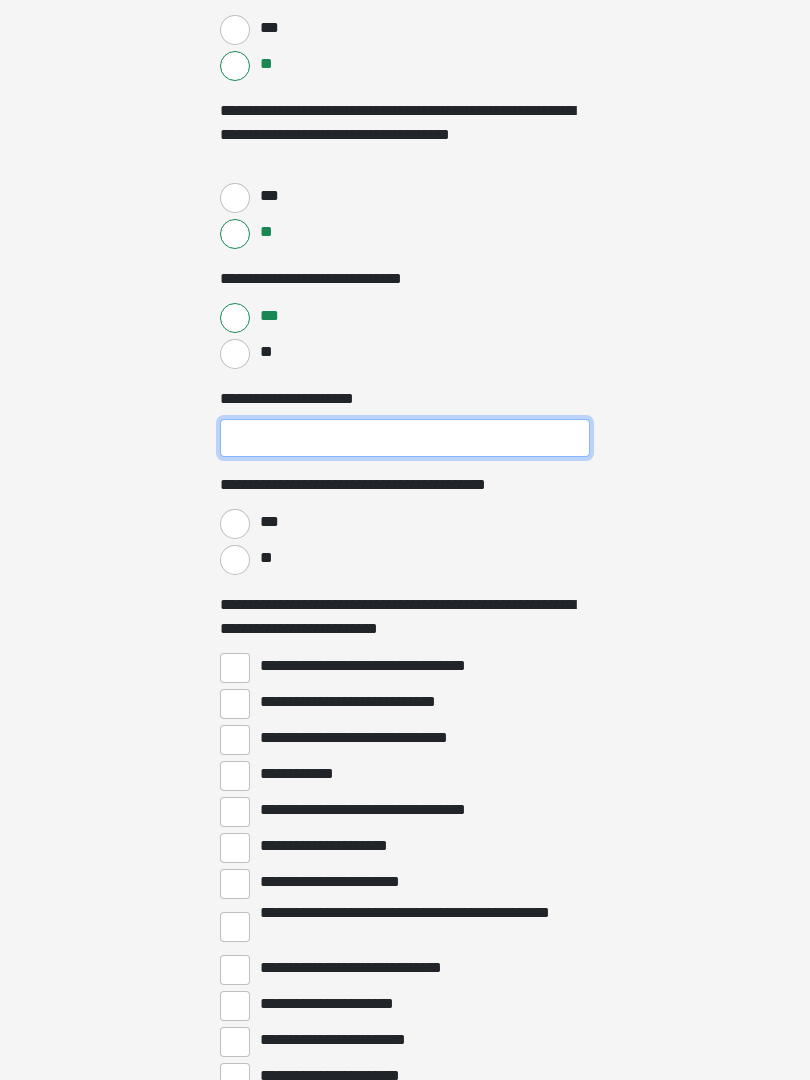 click on "**********" at bounding box center [405, 439] 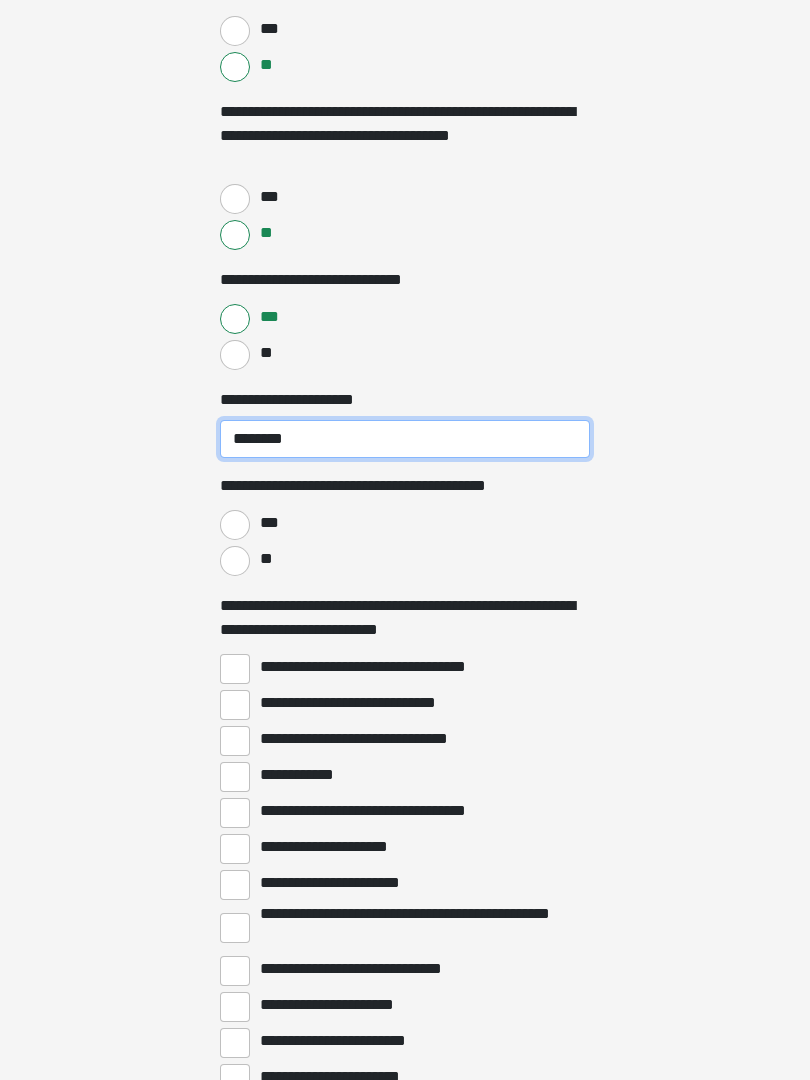 type on "*******" 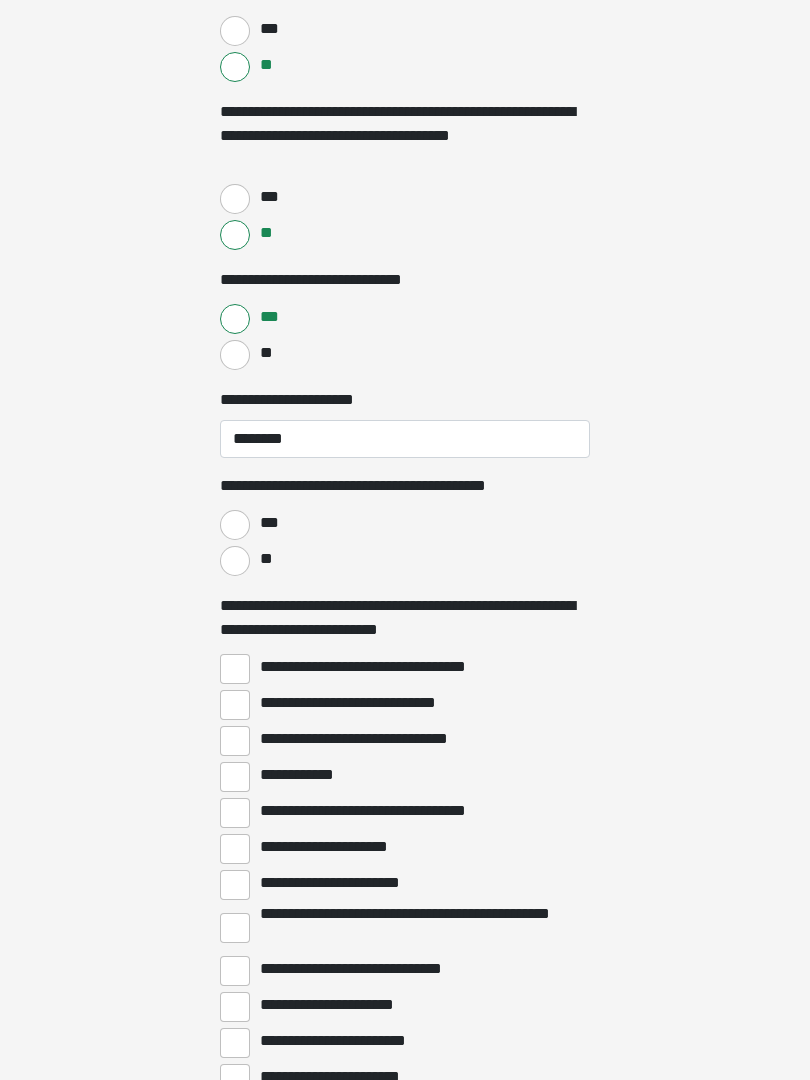 click on "**" at bounding box center [235, 561] 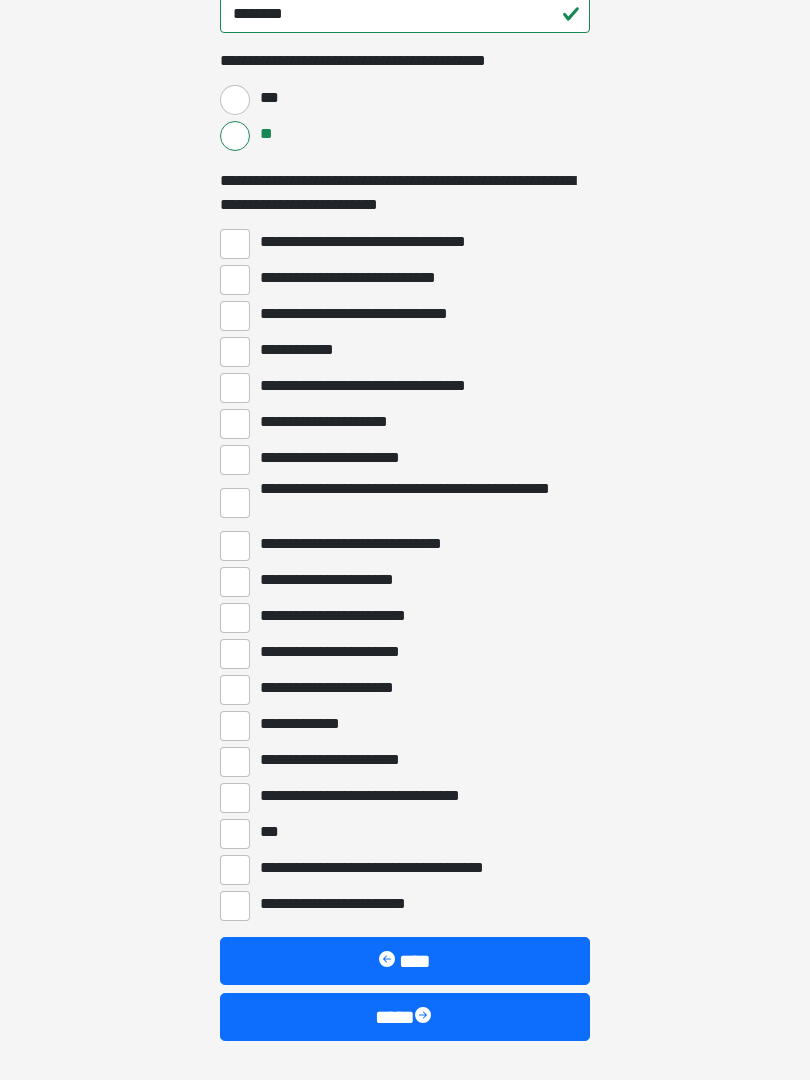 scroll, scrollTop: 3407, scrollLeft: 0, axis: vertical 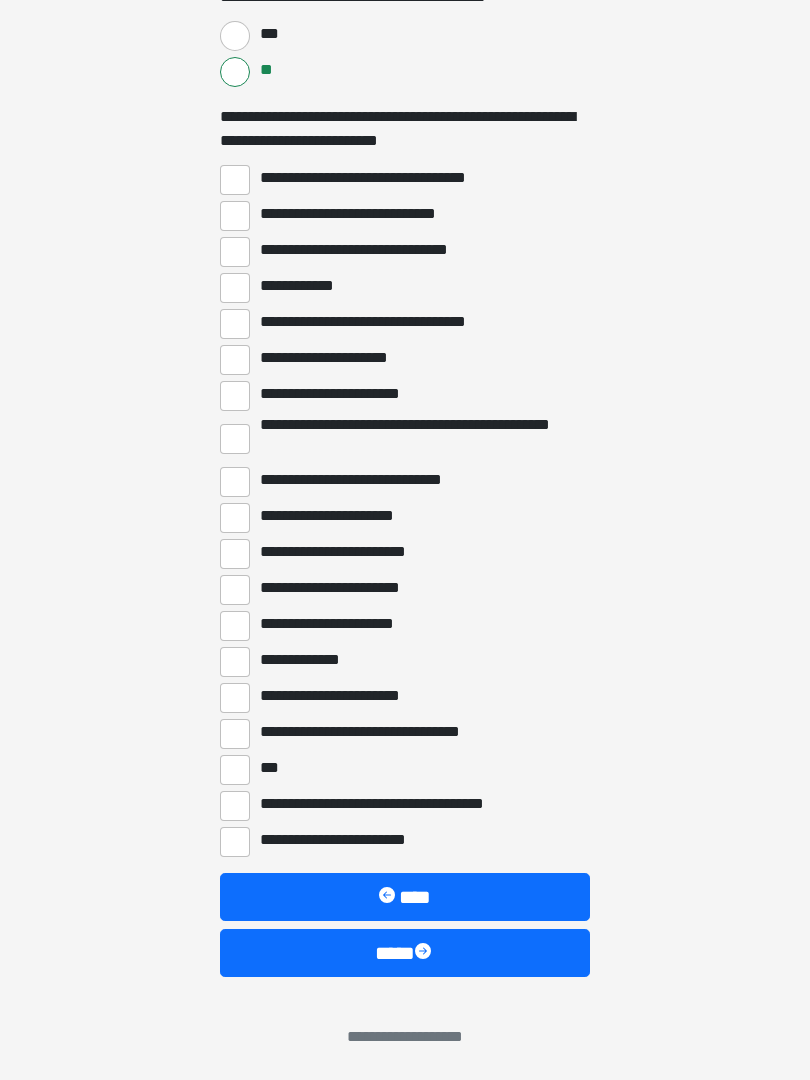 click on "****" at bounding box center [405, 953] 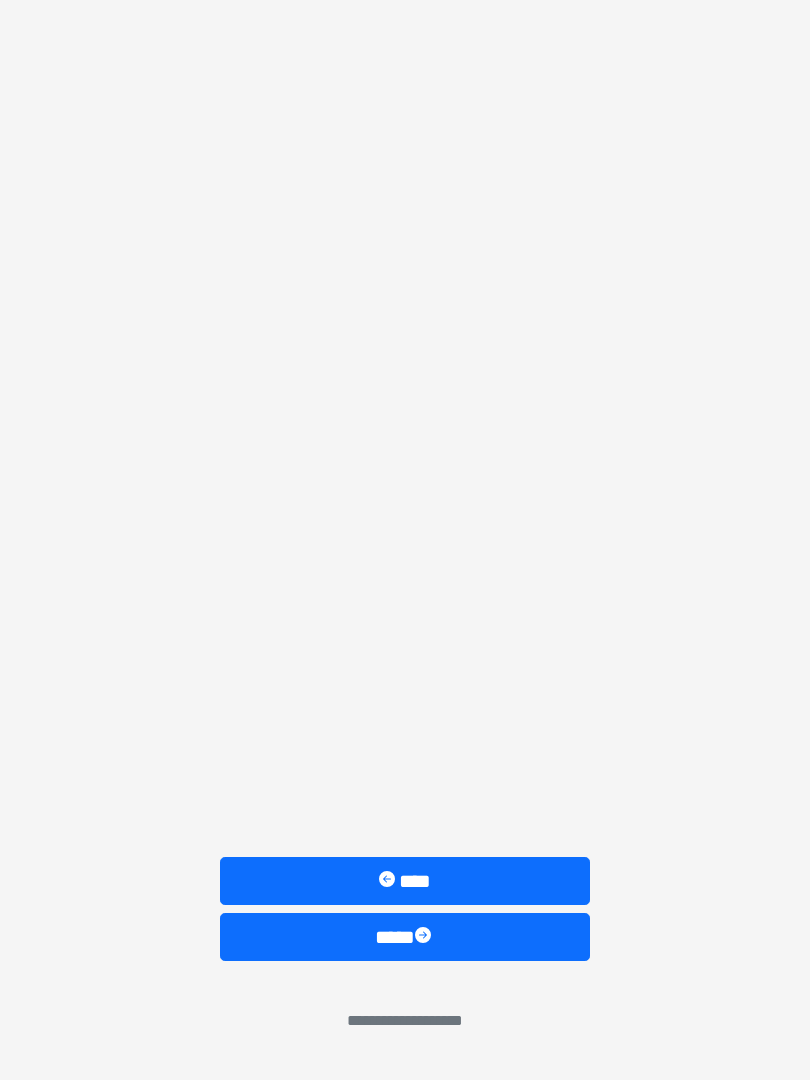 scroll, scrollTop: 0, scrollLeft: 0, axis: both 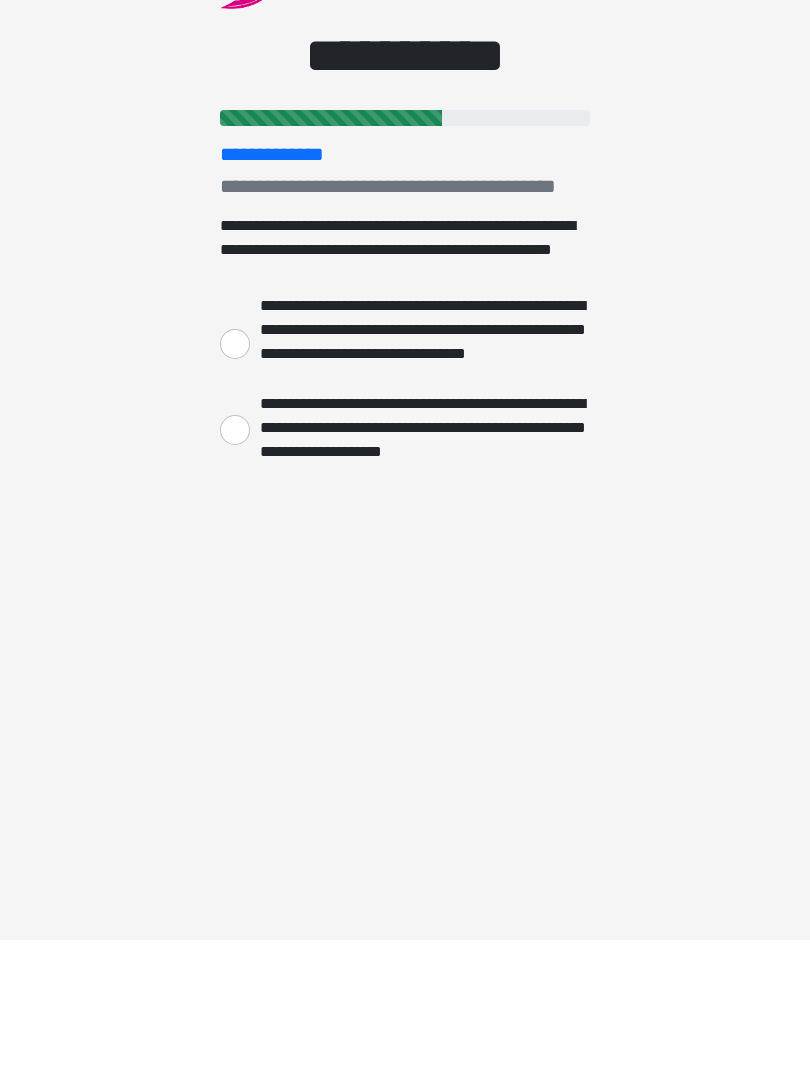 click on "**********" at bounding box center (405, 540) 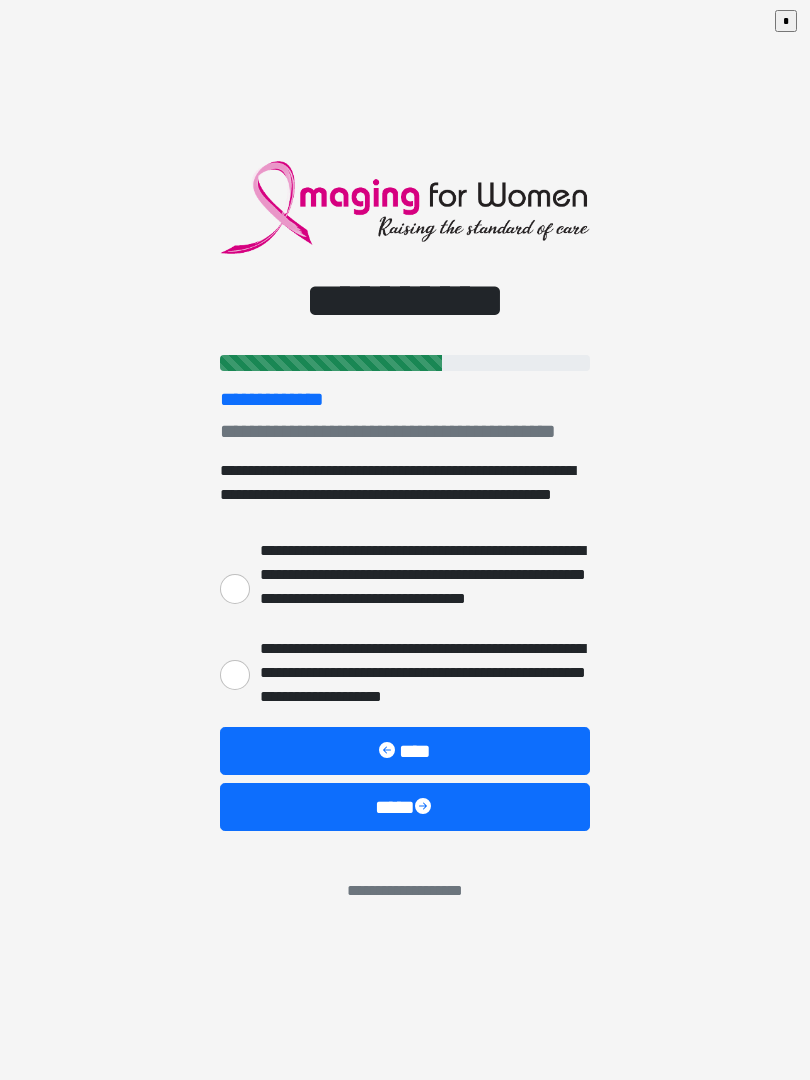 click on "**********" at bounding box center [235, 675] 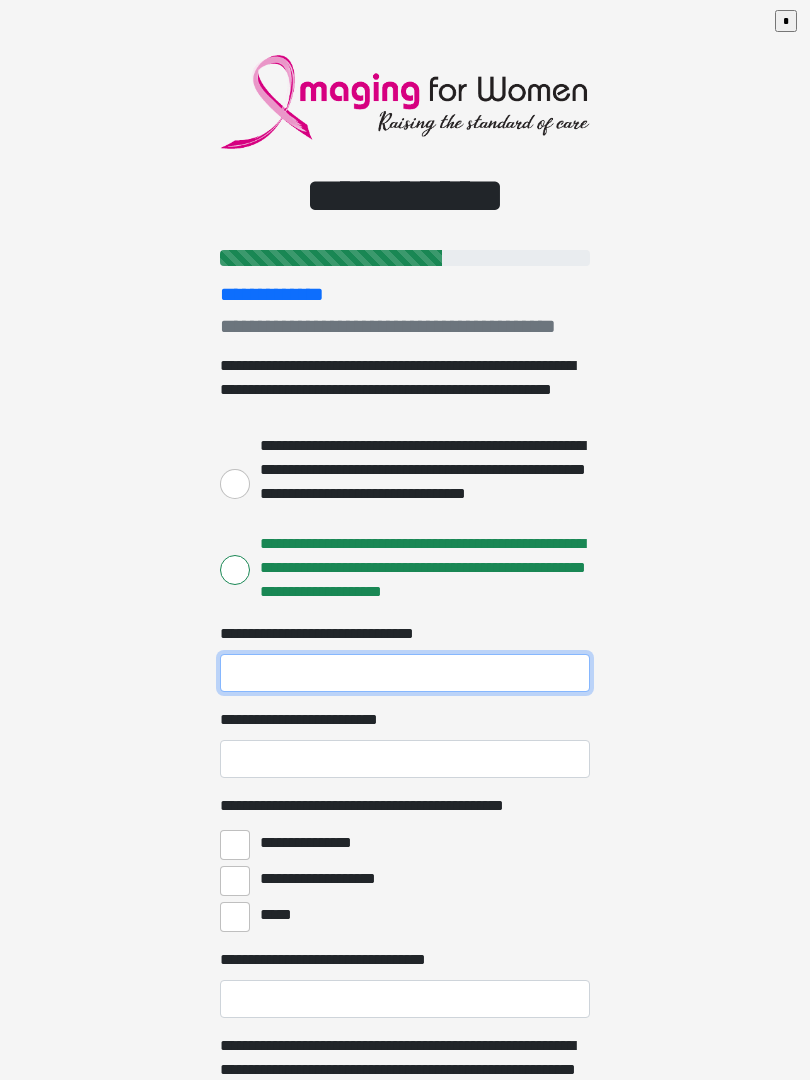 click on "**********" at bounding box center [405, 673] 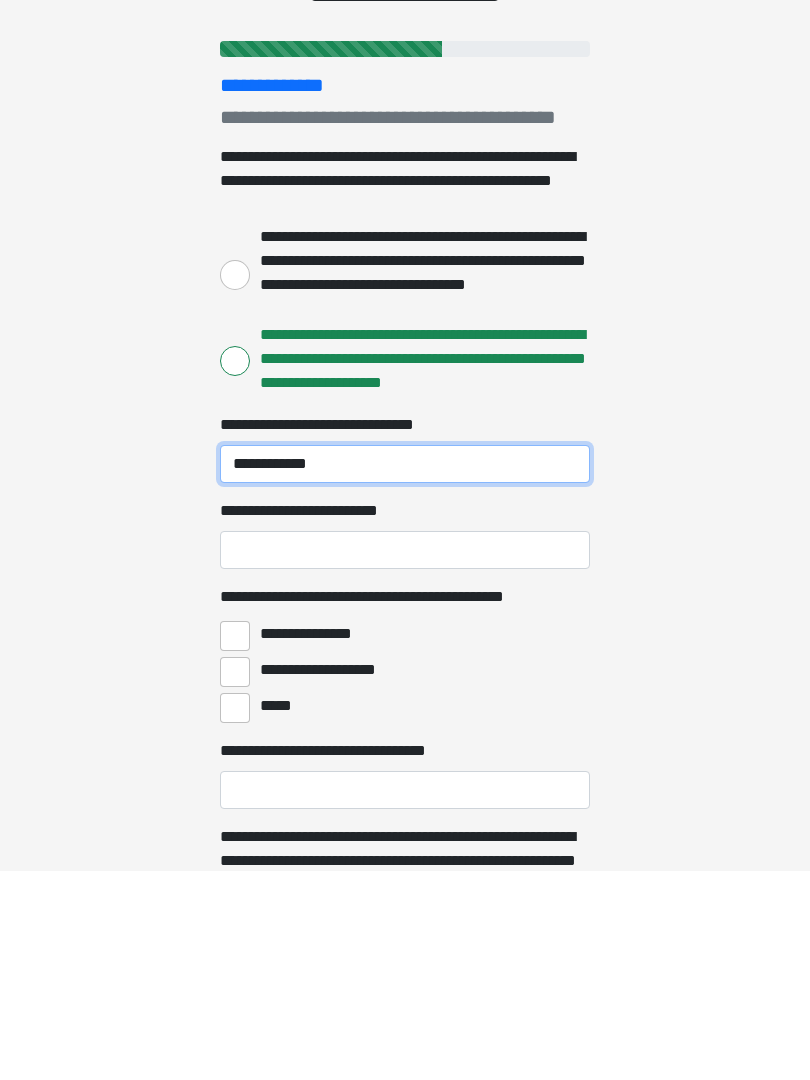 type on "**********" 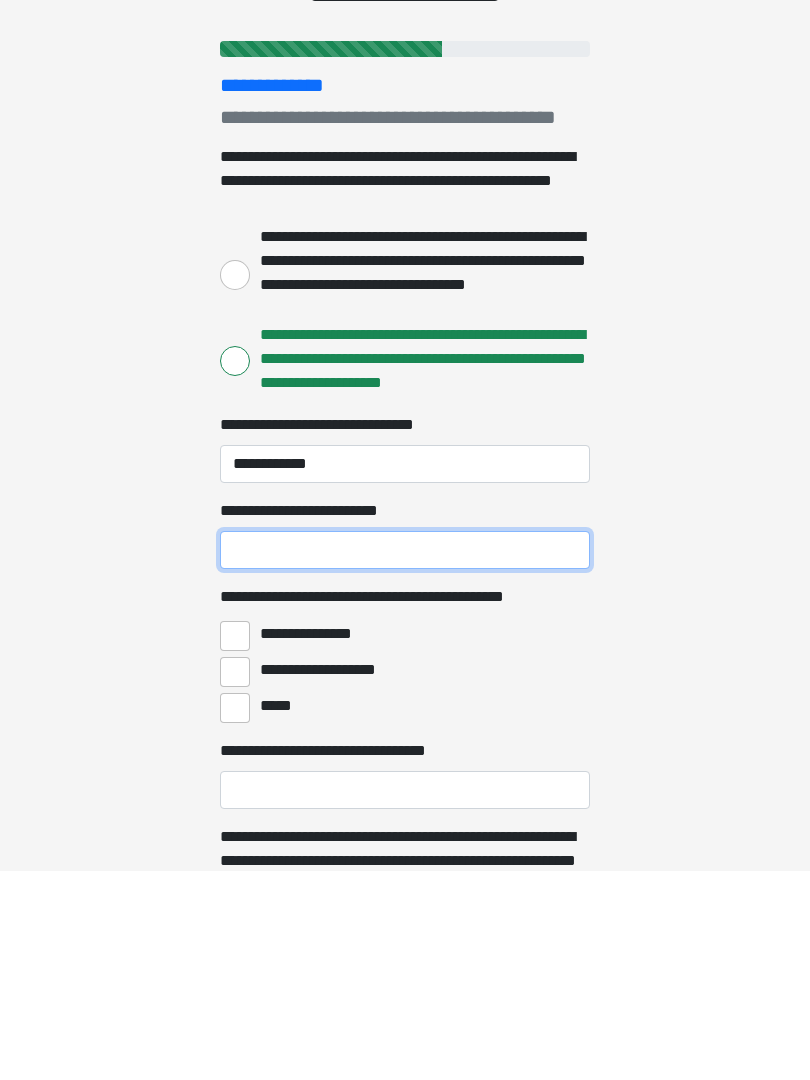 click on "**********" at bounding box center (405, 759) 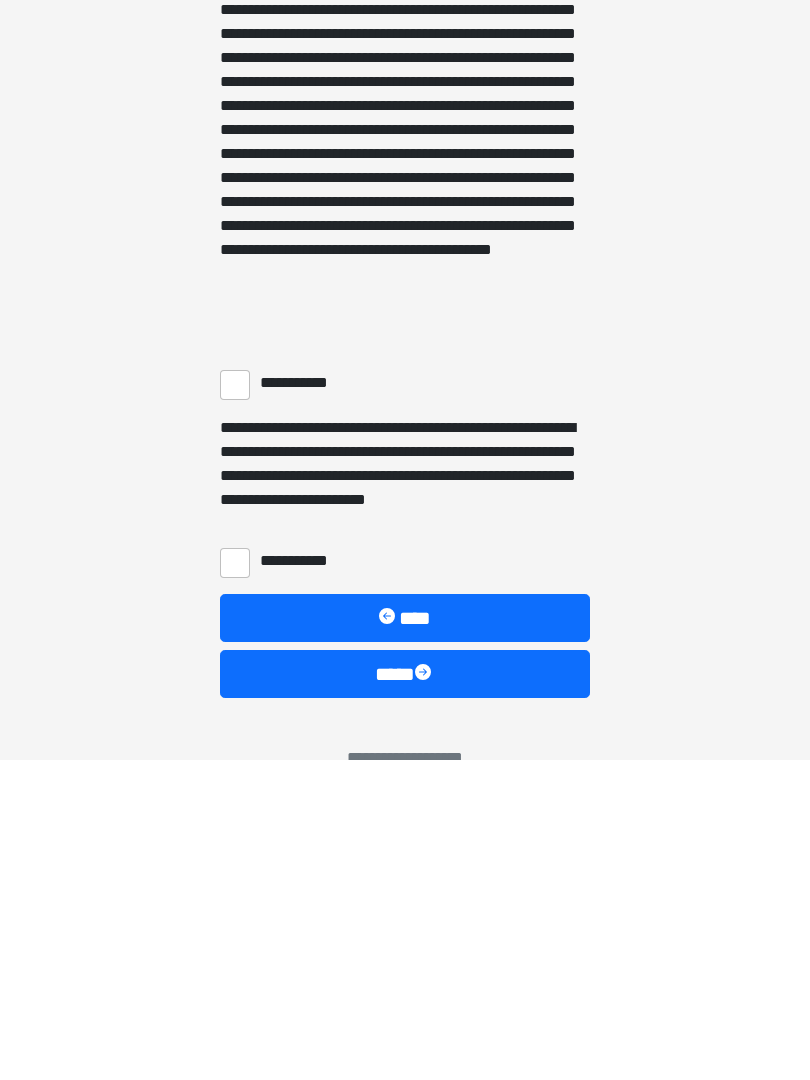 scroll, scrollTop: 1179, scrollLeft: 0, axis: vertical 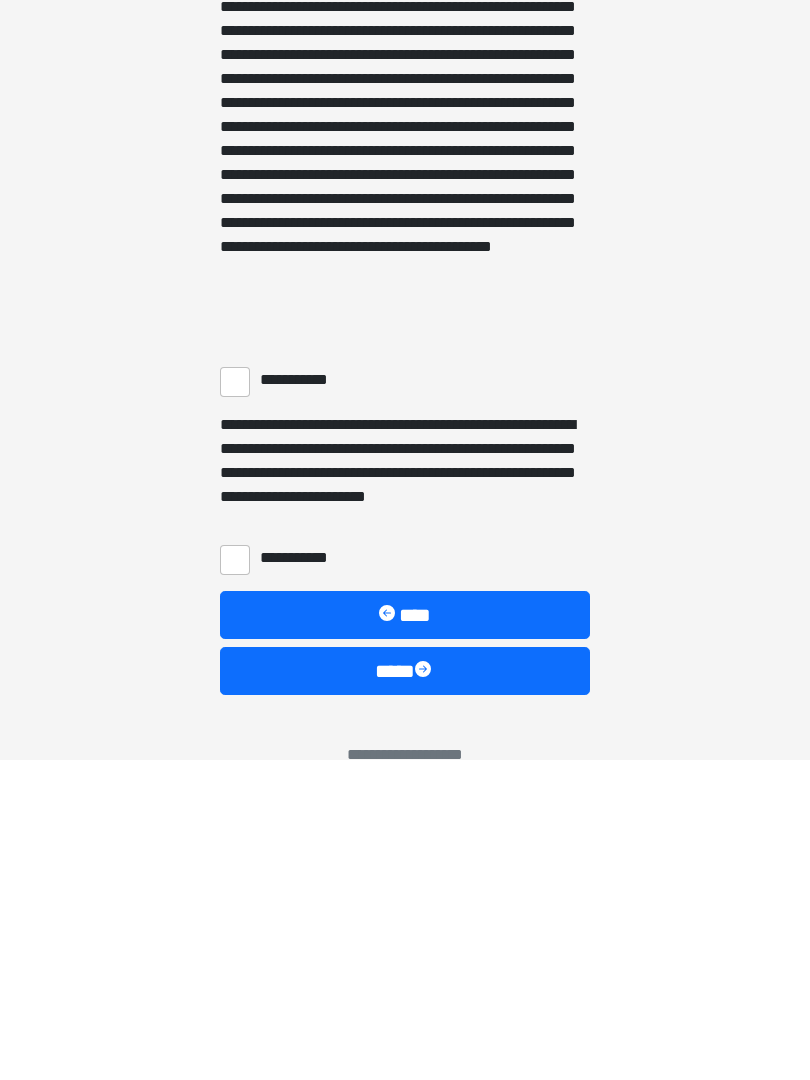 type on "**********" 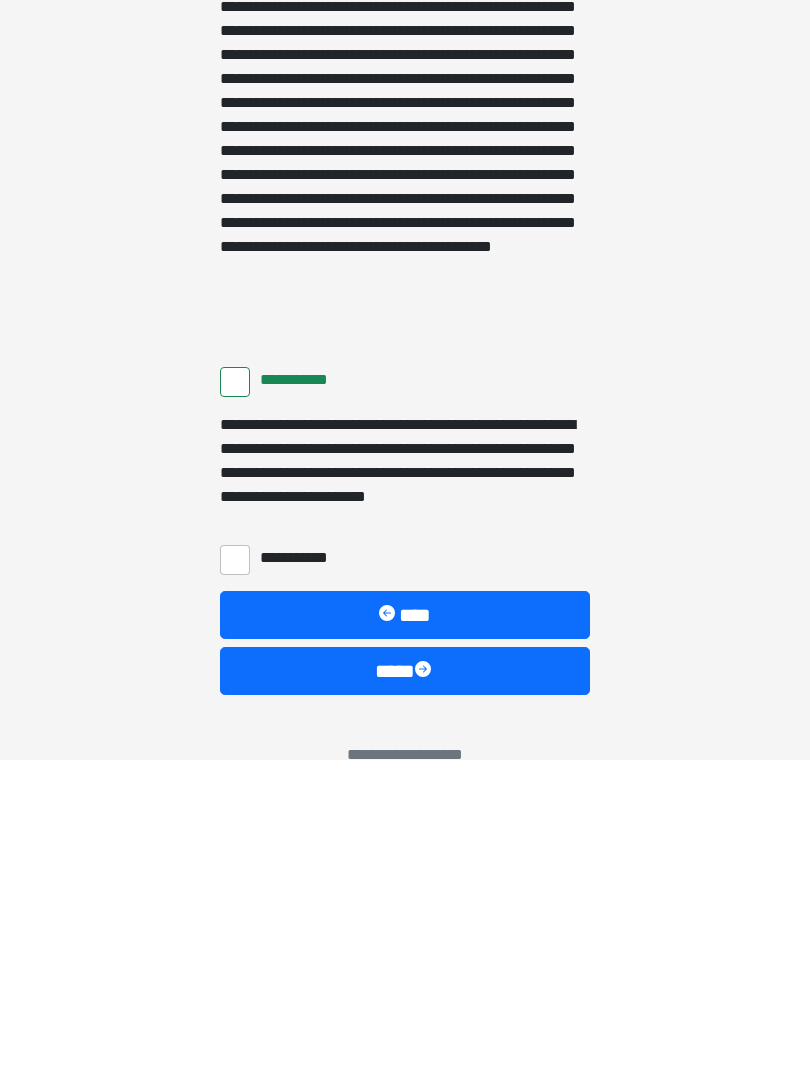 scroll, scrollTop: 1217, scrollLeft: 0, axis: vertical 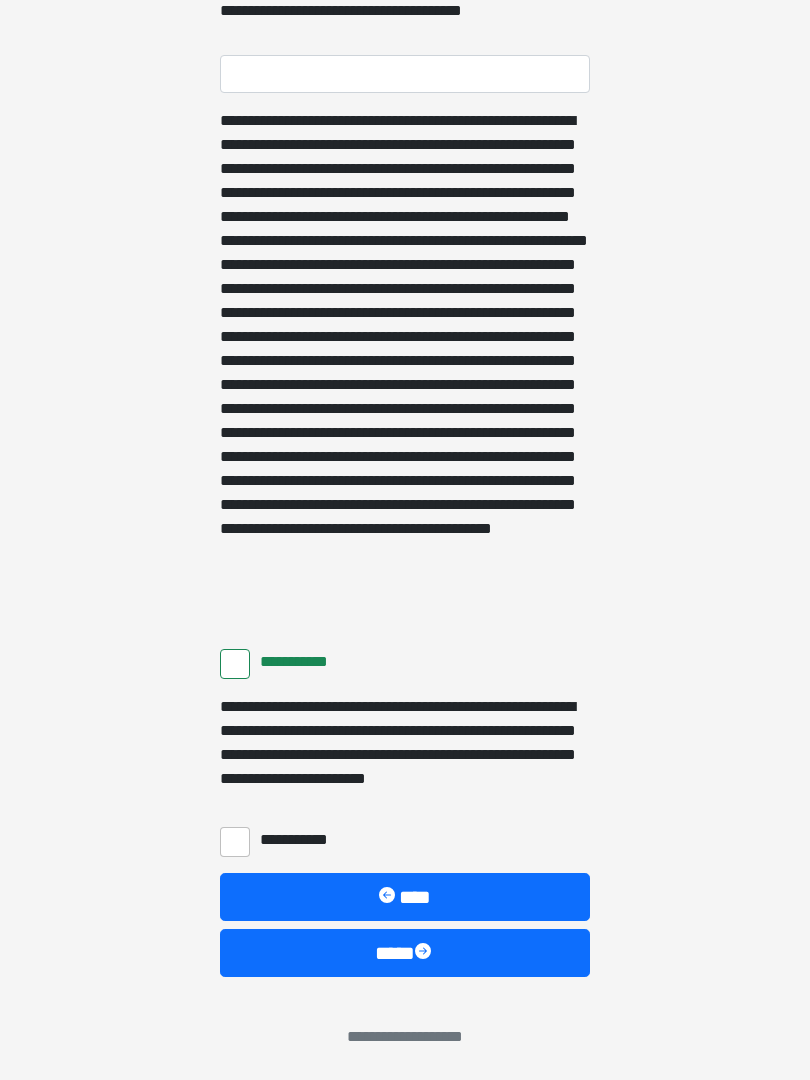 click on "**********" at bounding box center [235, 842] 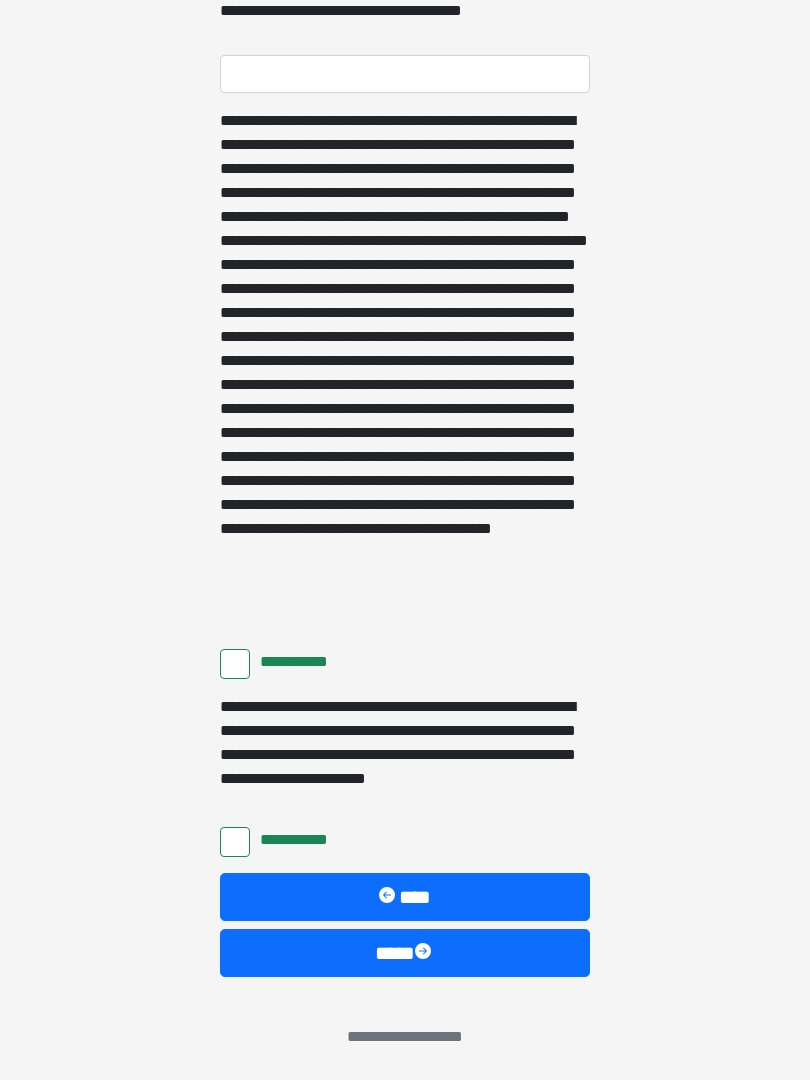 click on "****" at bounding box center [405, 953] 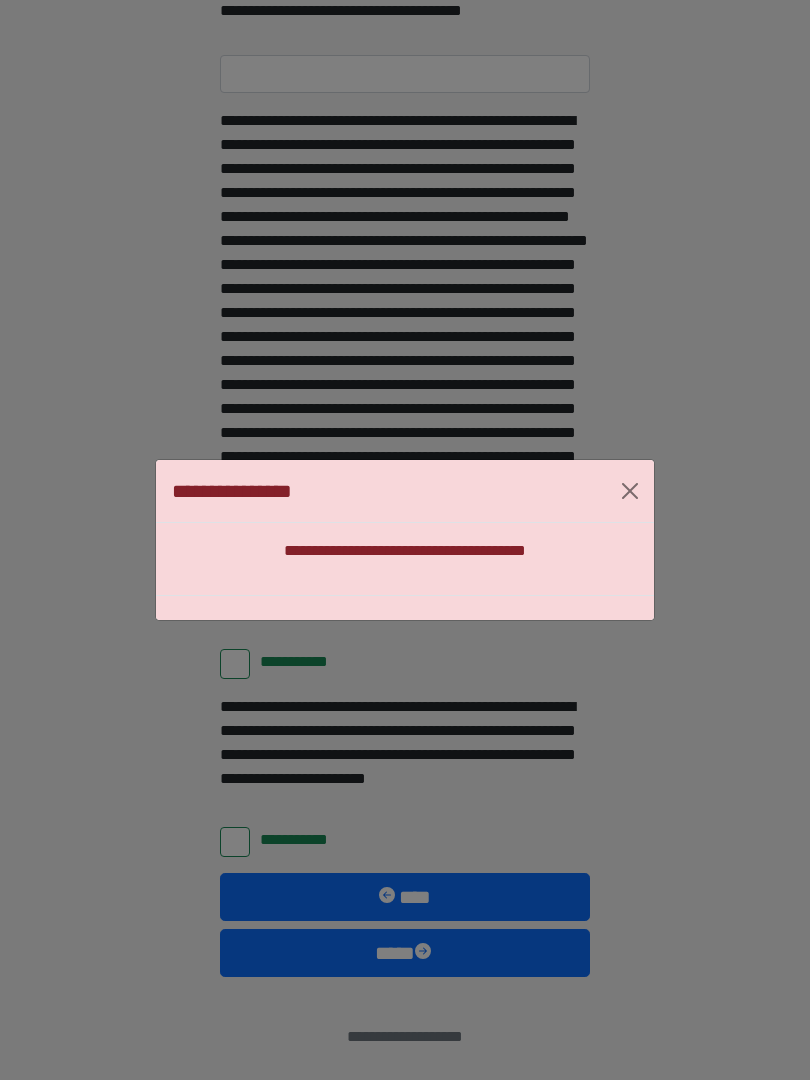click at bounding box center [630, 491] 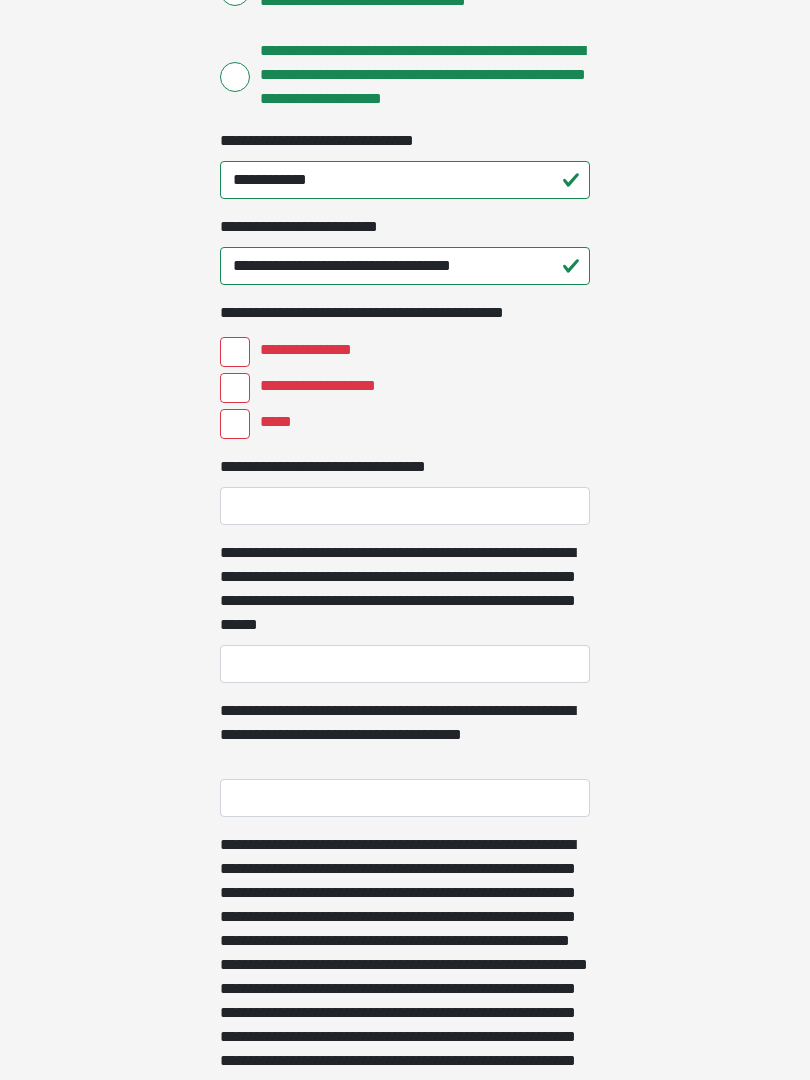 scroll, scrollTop: 466, scrollLeft: 0, axis: vertical 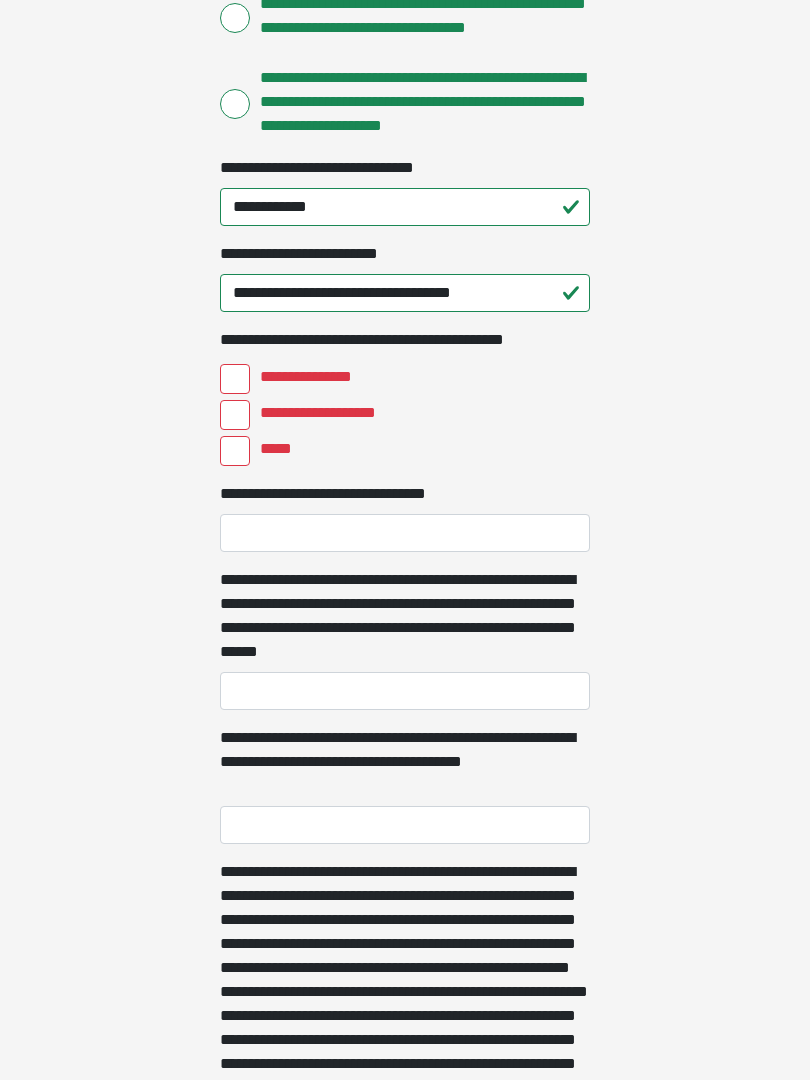 click on "**********" at bounding box center (235, 379) 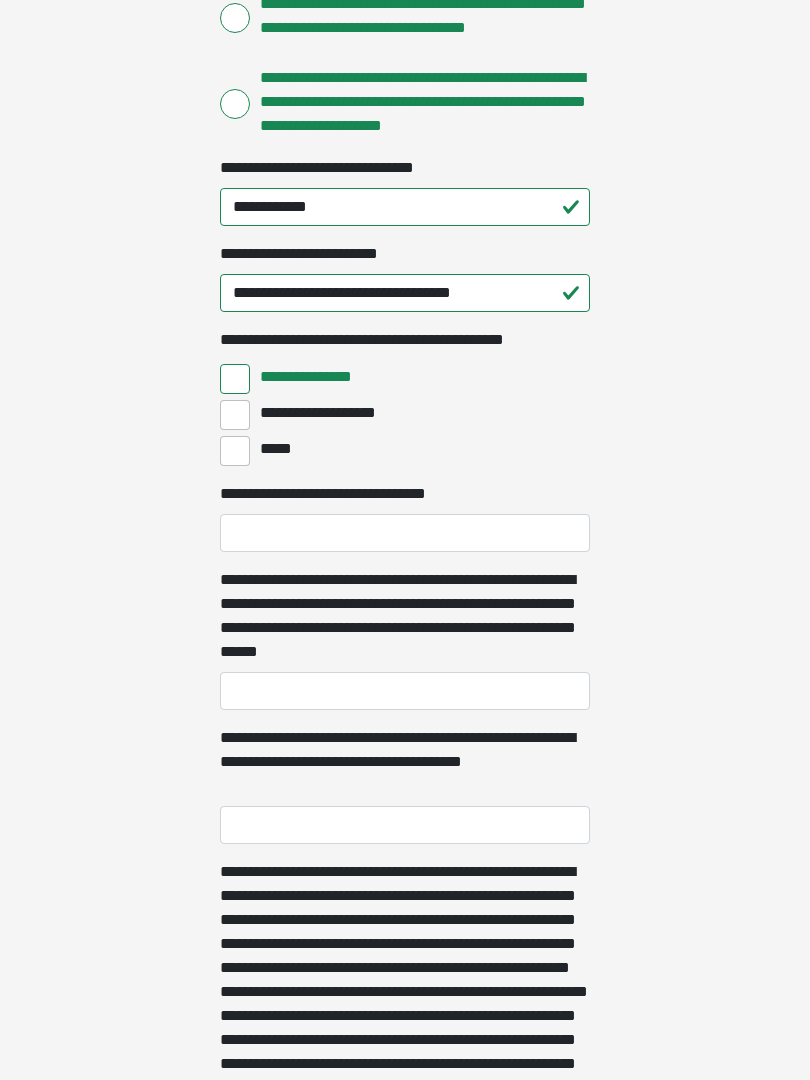 click on "**********" at bounding box center [235, 415] 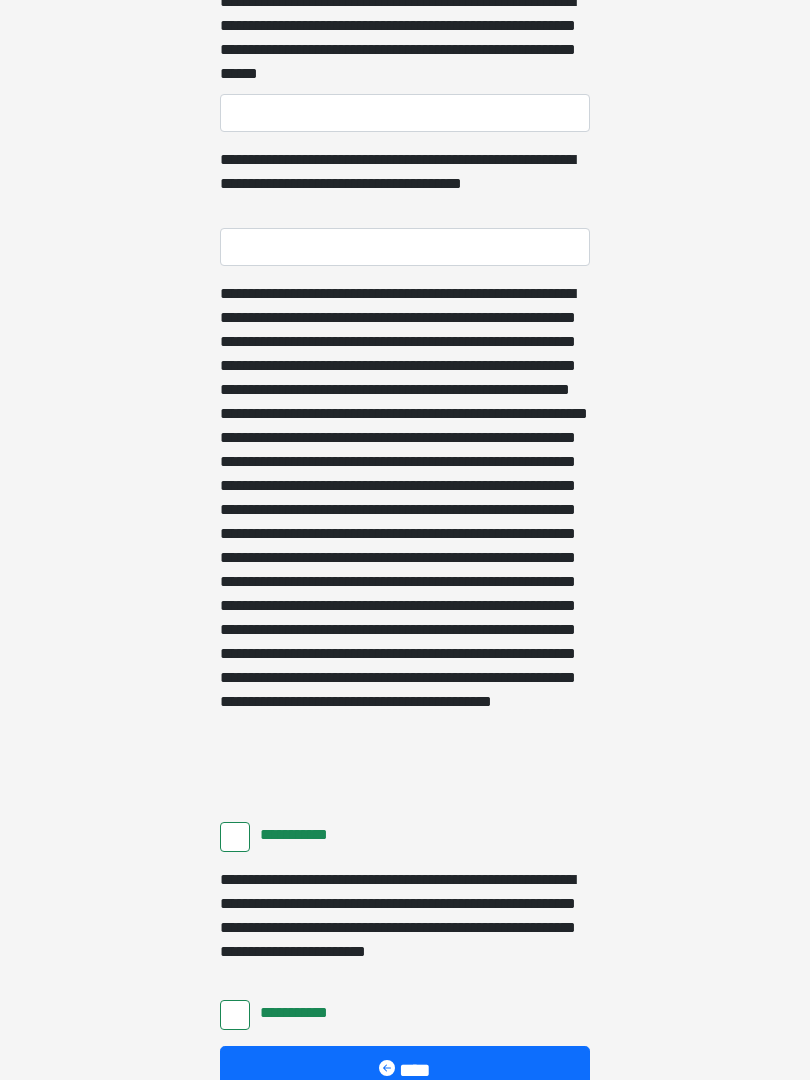 scroll, scrollTop: 1217, scrollLeft: 0, axis: vertical 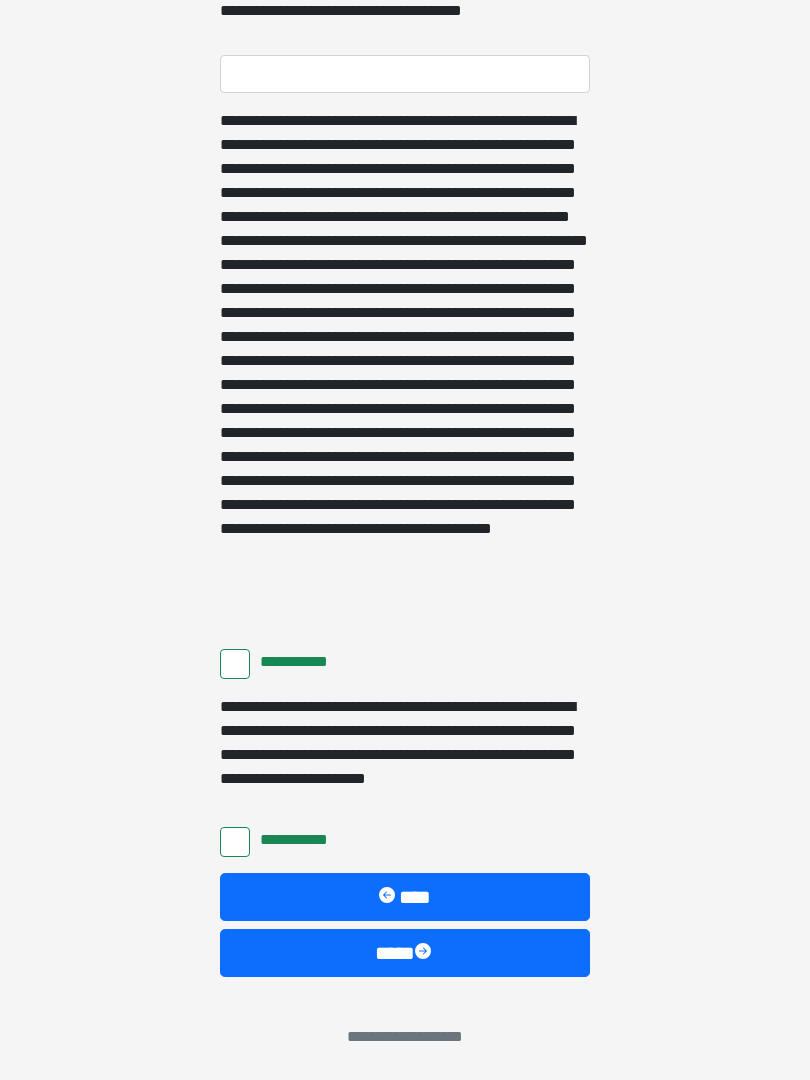 click on "****" at bounding box center [405, 953] 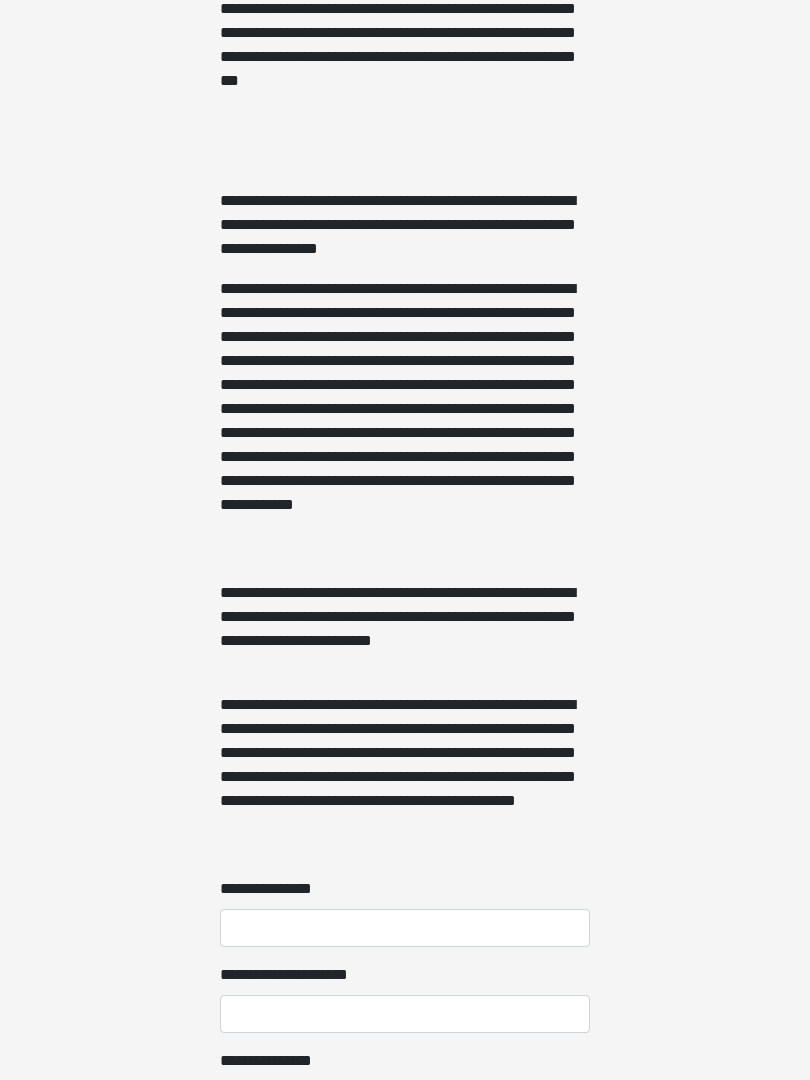 scroll, scrollTop: 0, scrollLeft: 0, axis: both 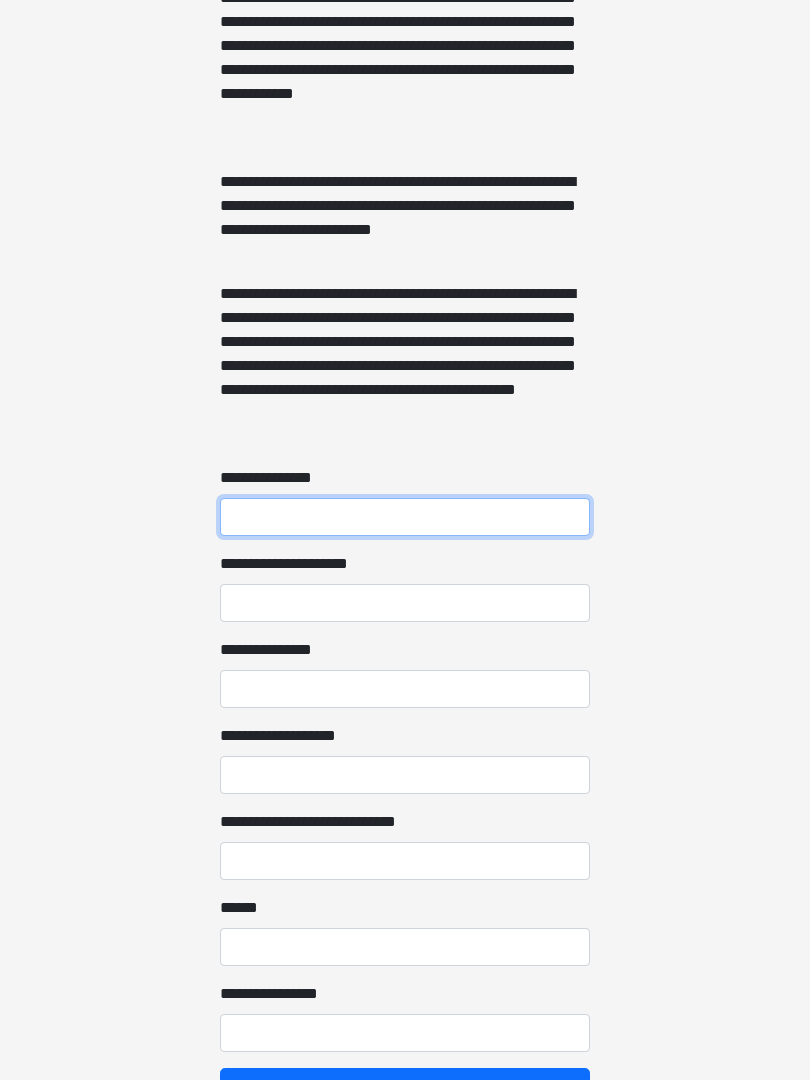 click on "**********" at bounding box center (405, 518) 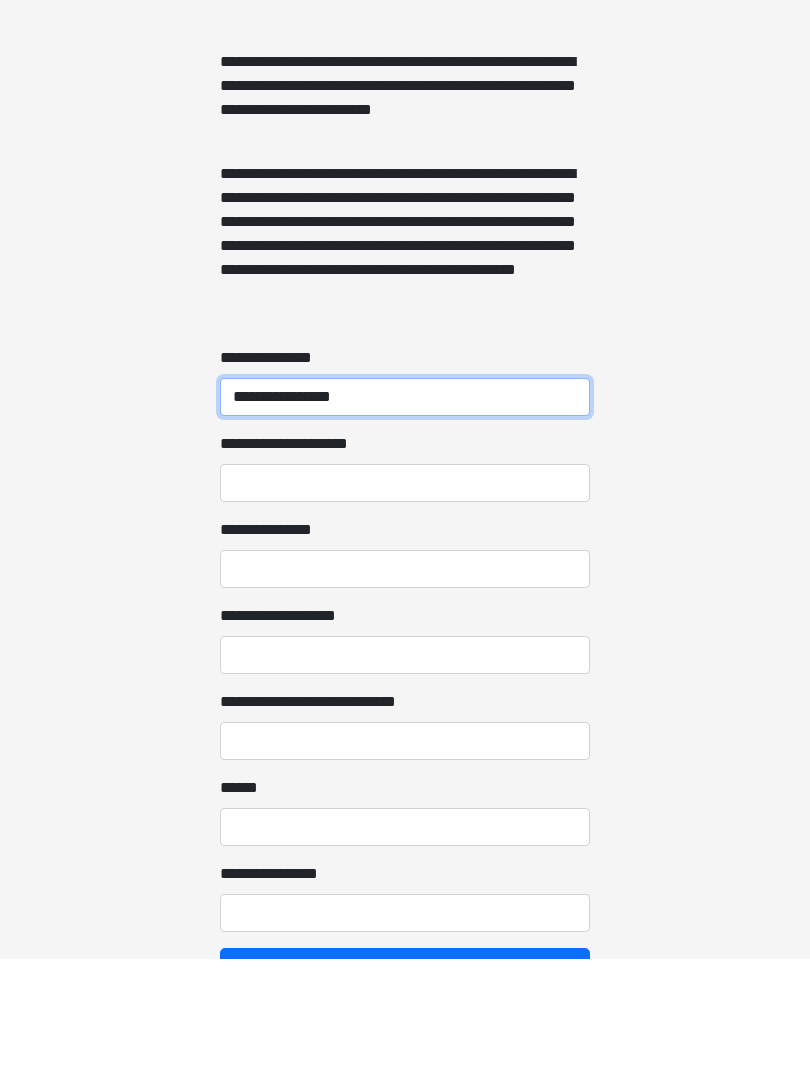 type on "**********" 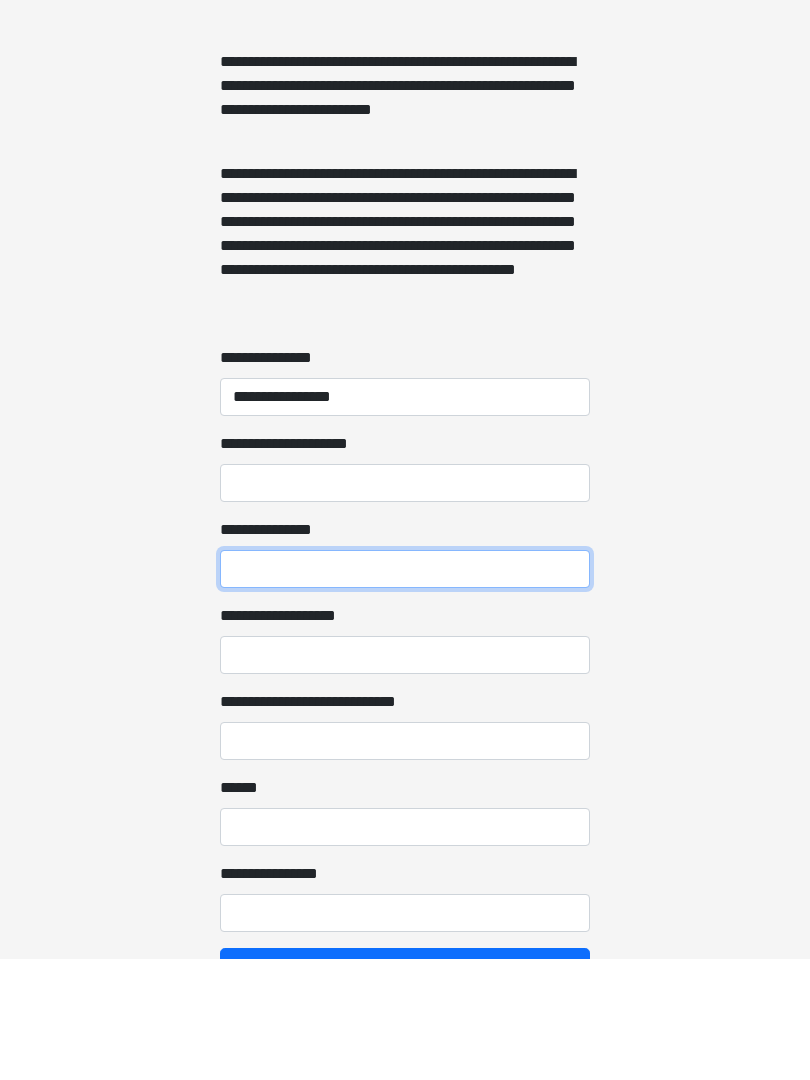 click on "**********" at bounding box center (405, 690) 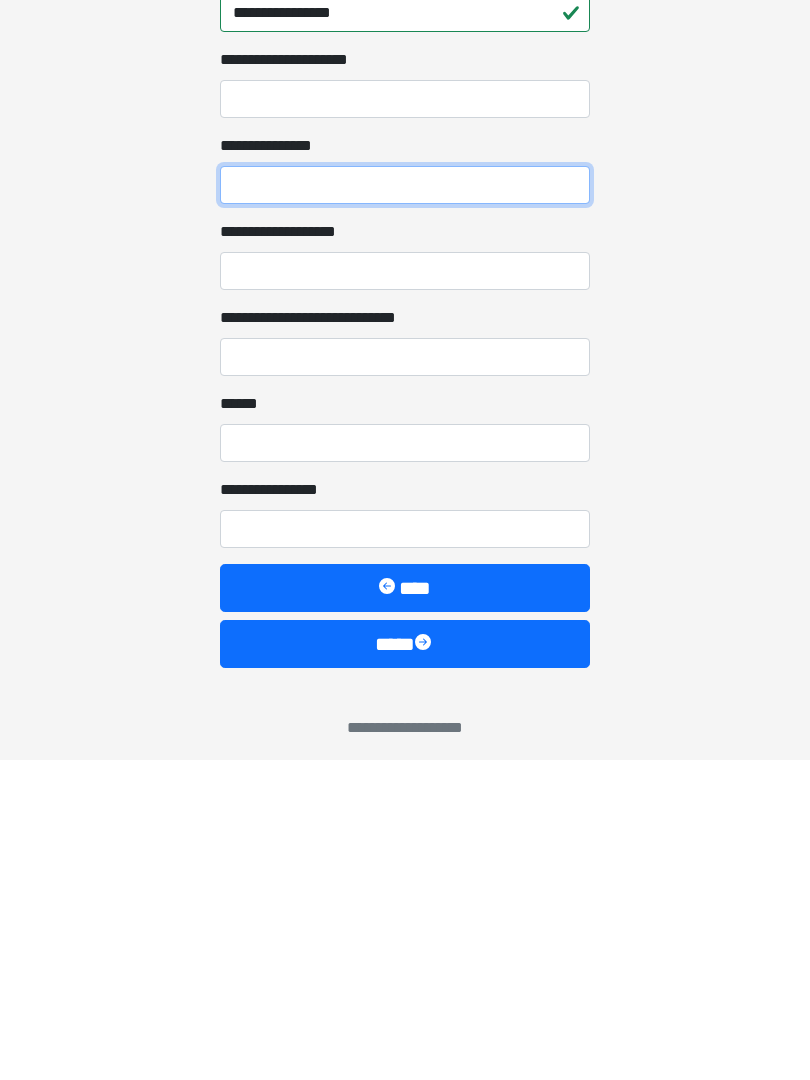 scroll, scrollTop: 1467, scrollLeft: 0, axis: vertical 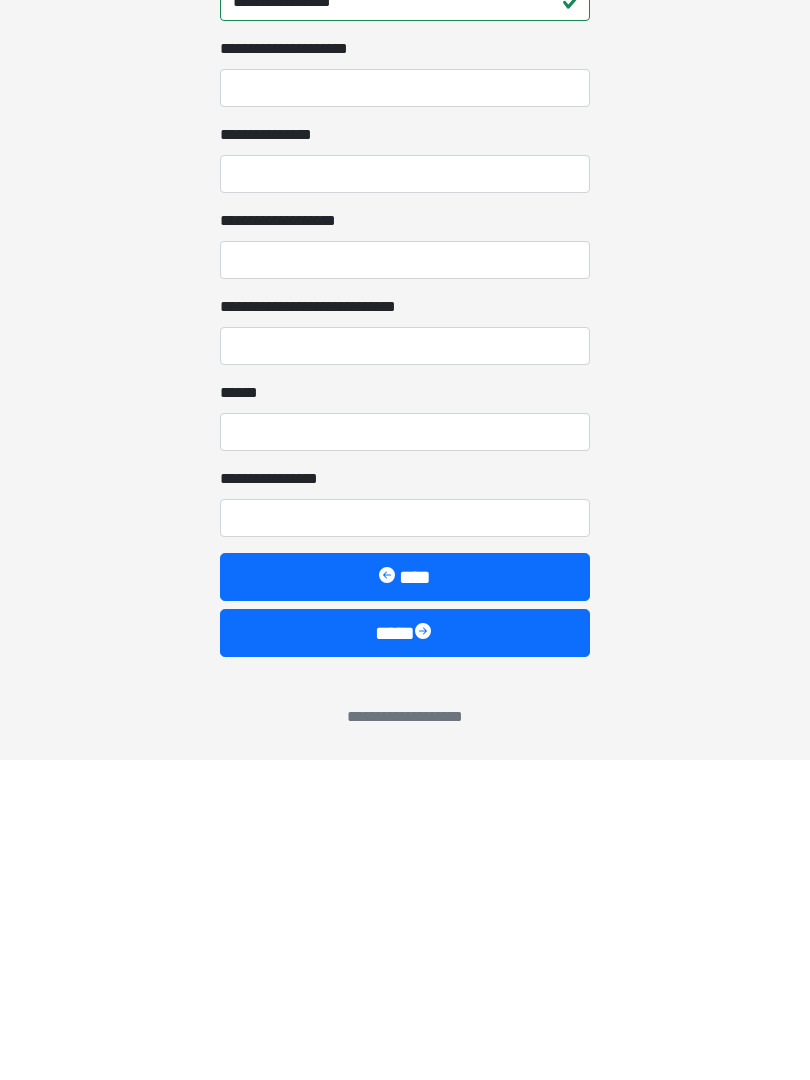 click on "****" at bounding box center (405, 953) 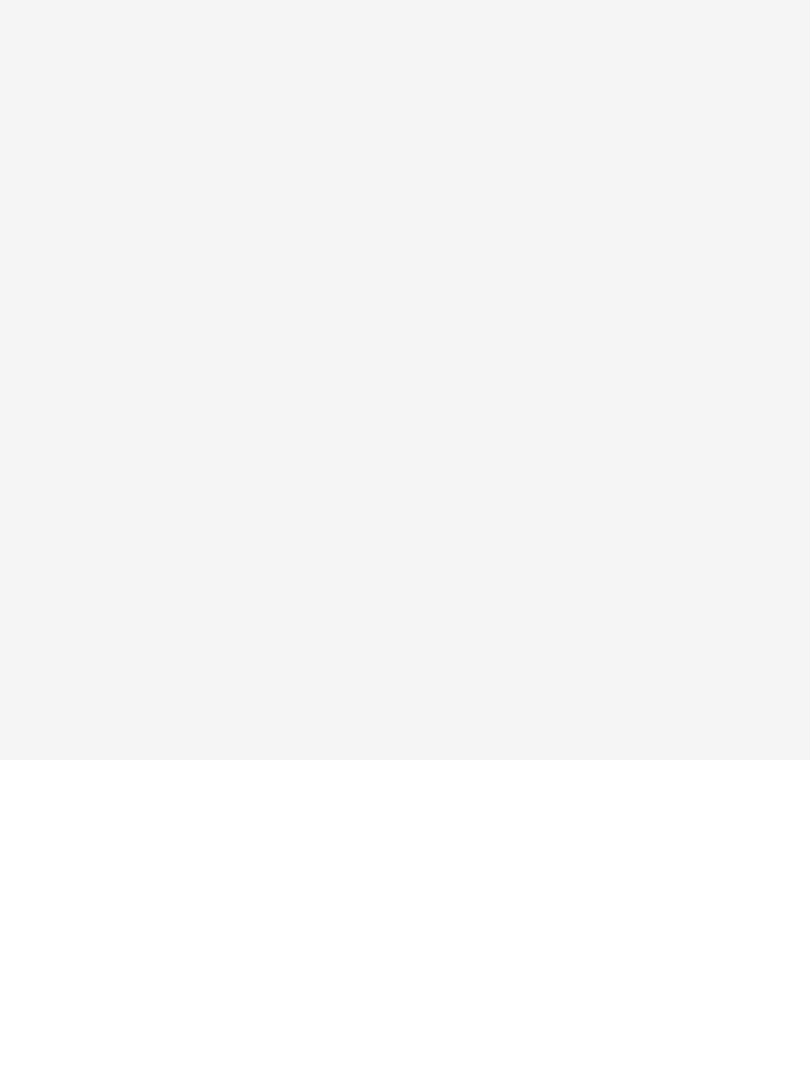 scroll, scrollTop: 0, scrollLeft: 0, axis: both 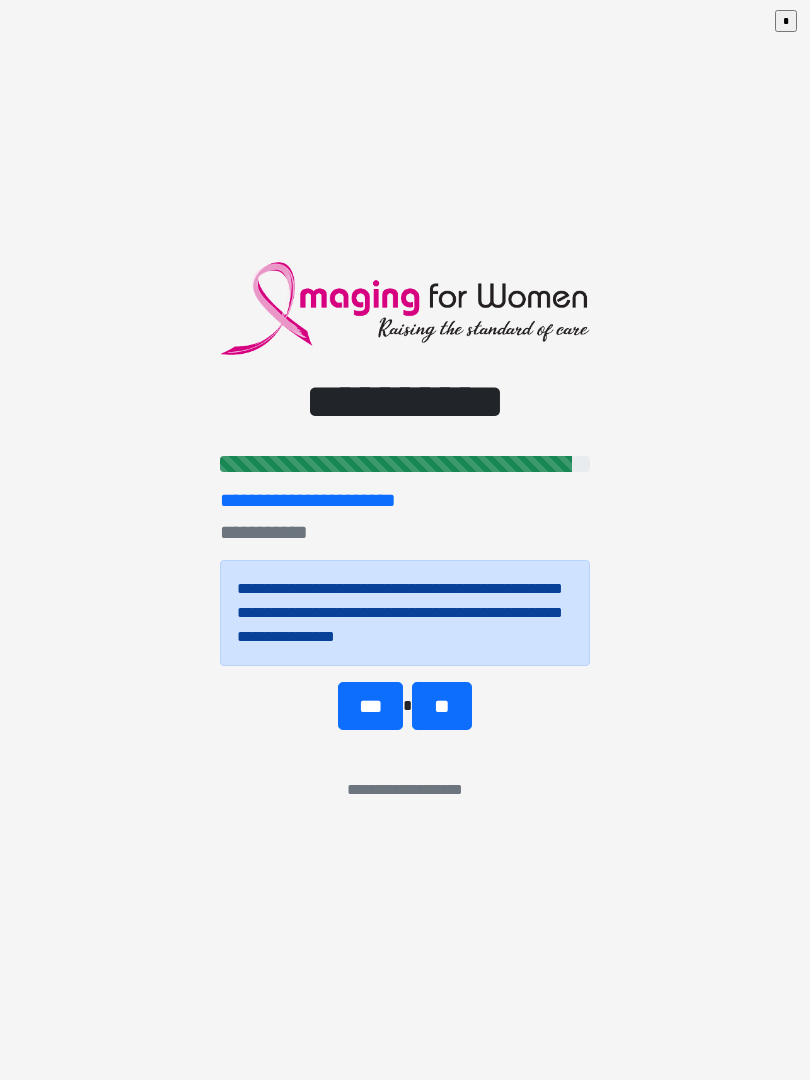 click on "***" at bounding box center [370, 706] 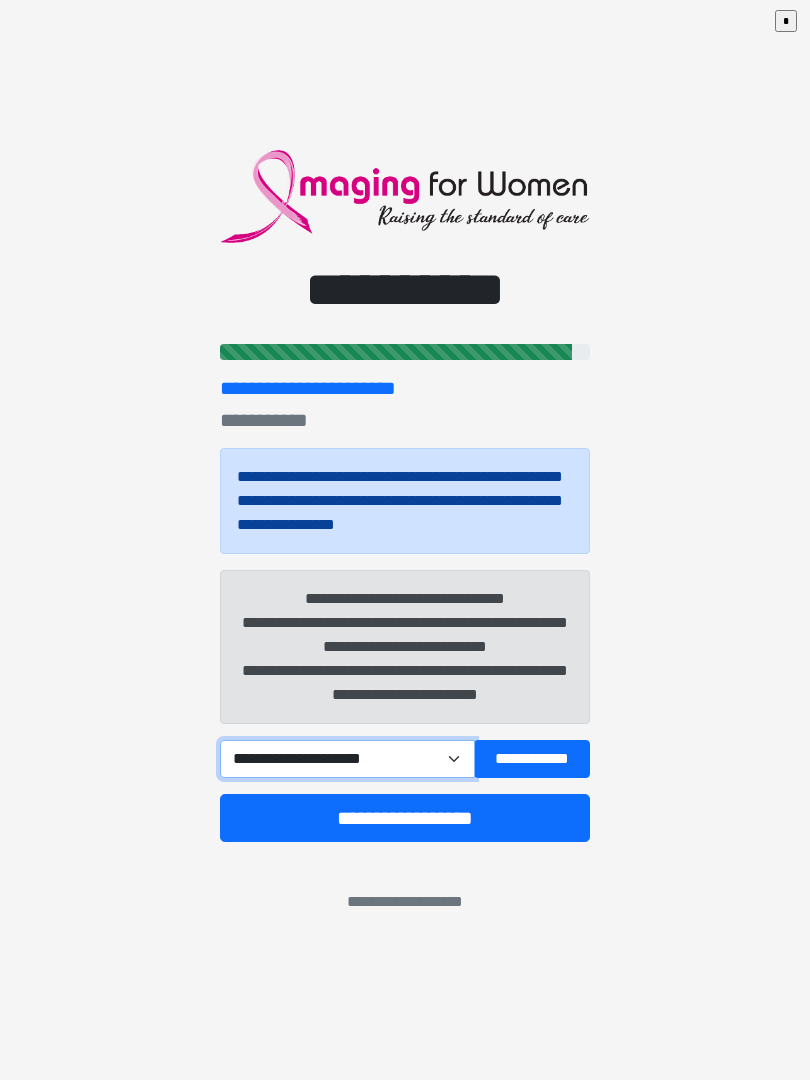 click on "**********" at bounding box center (347, 759) 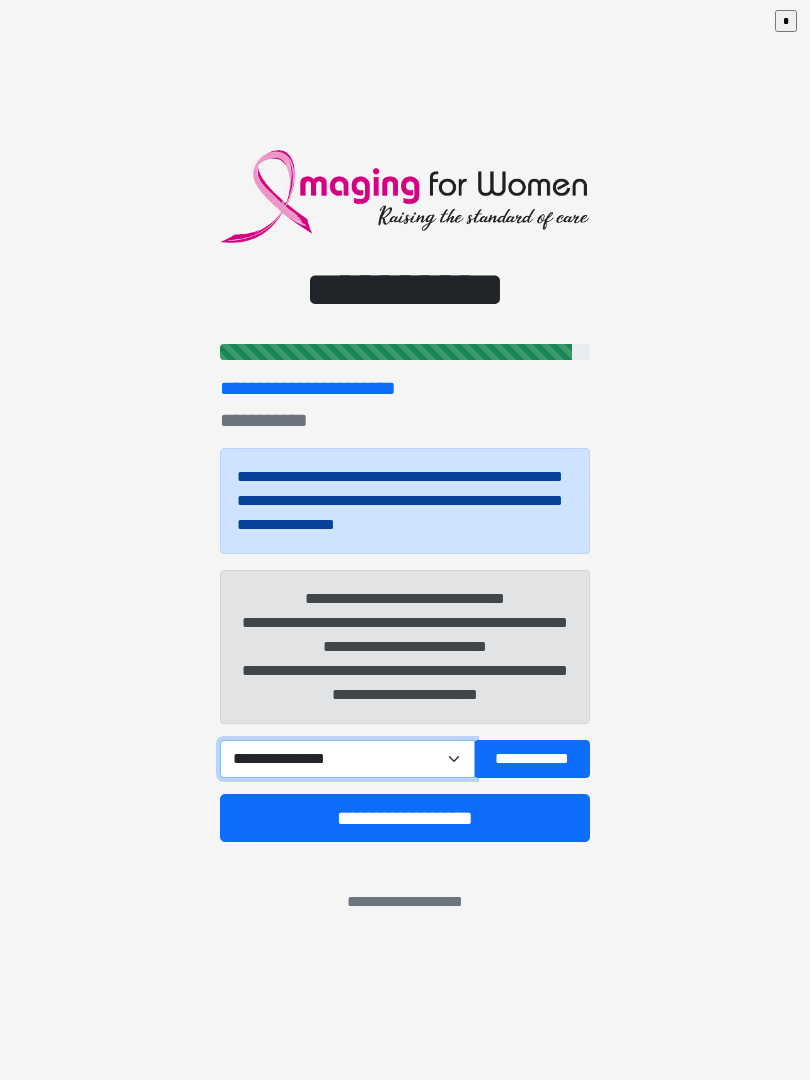 click on "**********" at bounding box center (347, 759) 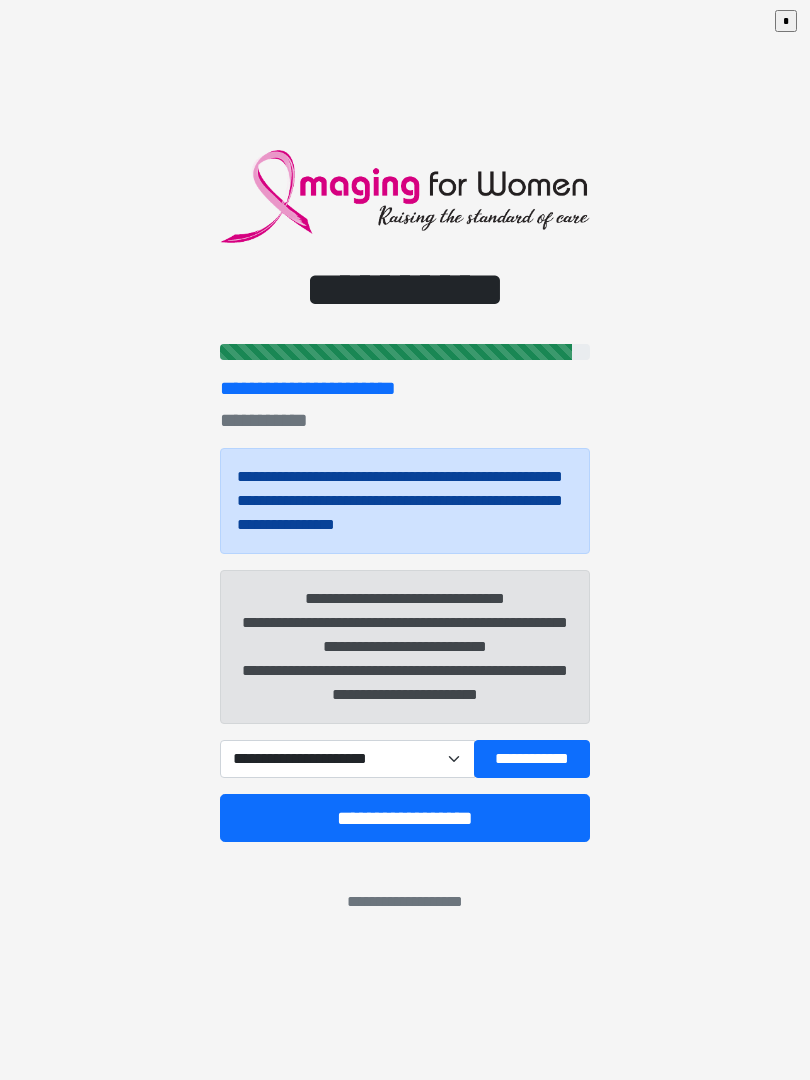 click on "**********" at bounding box center (532, 759) 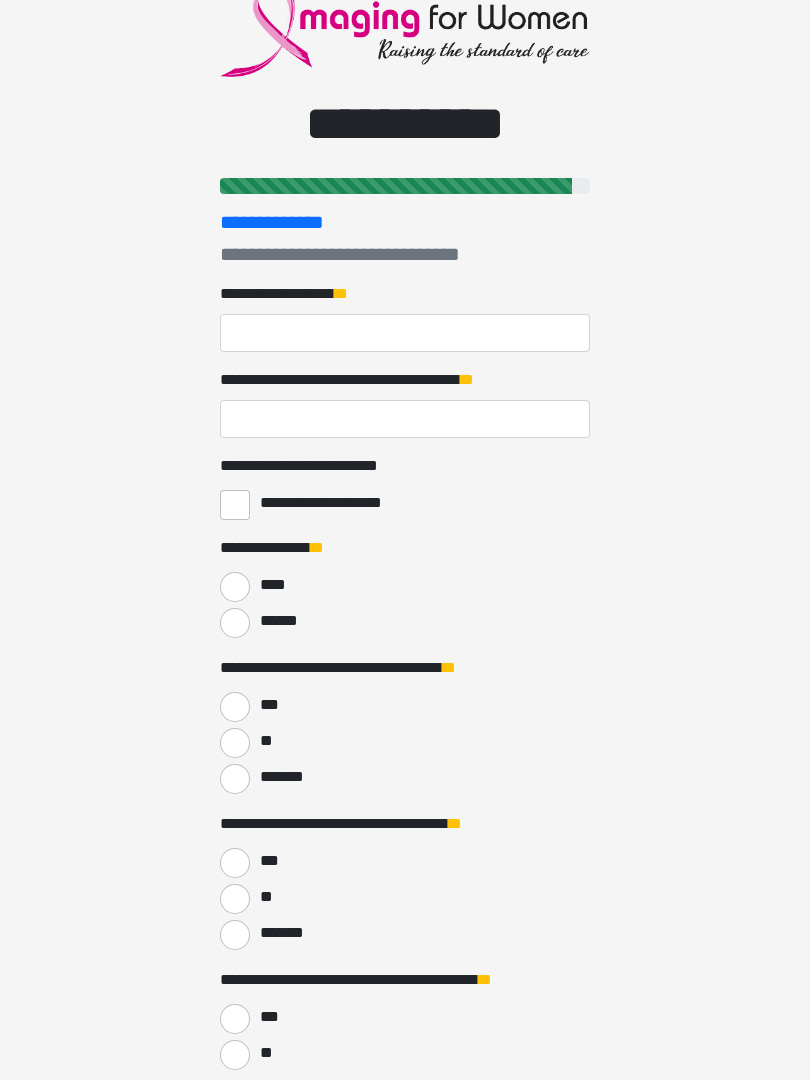 scroll, scrollTop: 247, scrollLeft: 0, axis: vertical 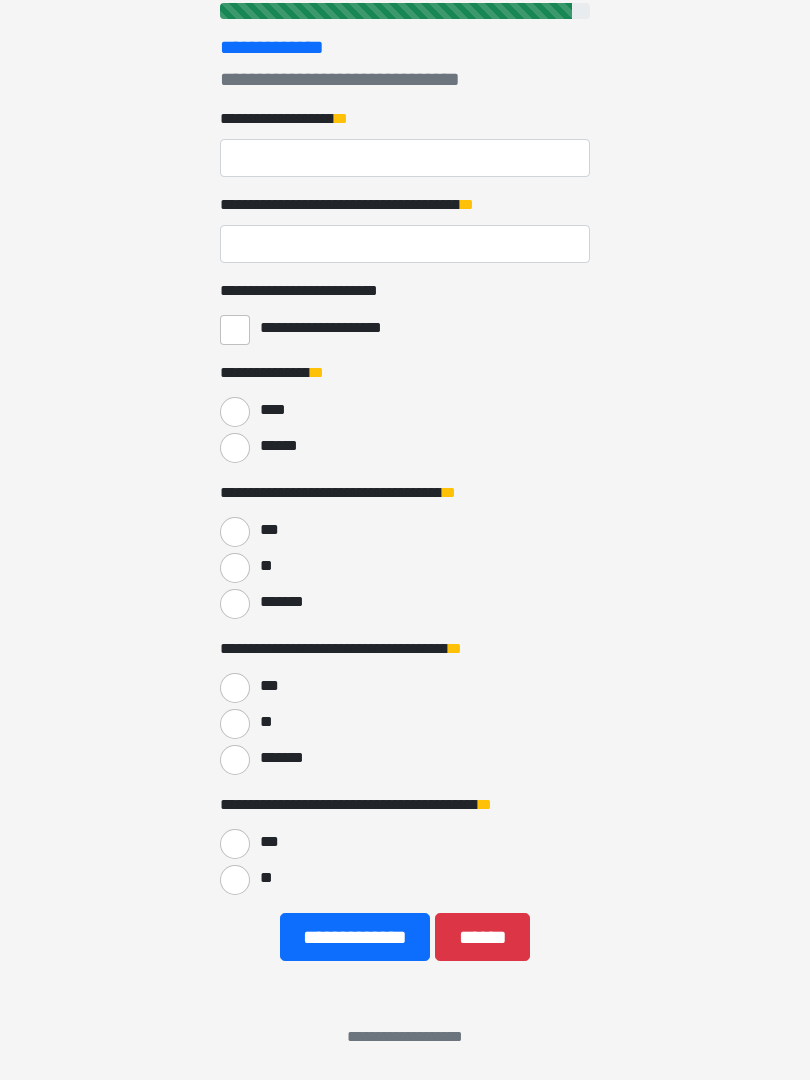 click on "******" at bounding box center [482, 937] 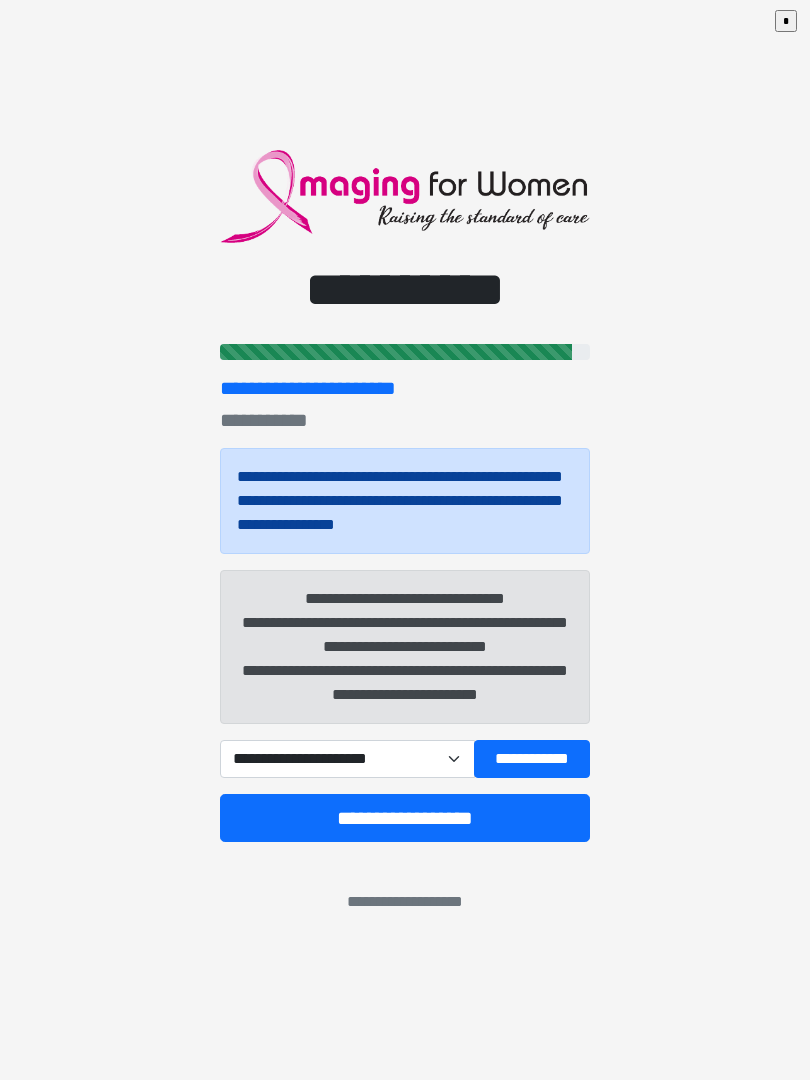 click on "**********" at bounding box center (405, 818) 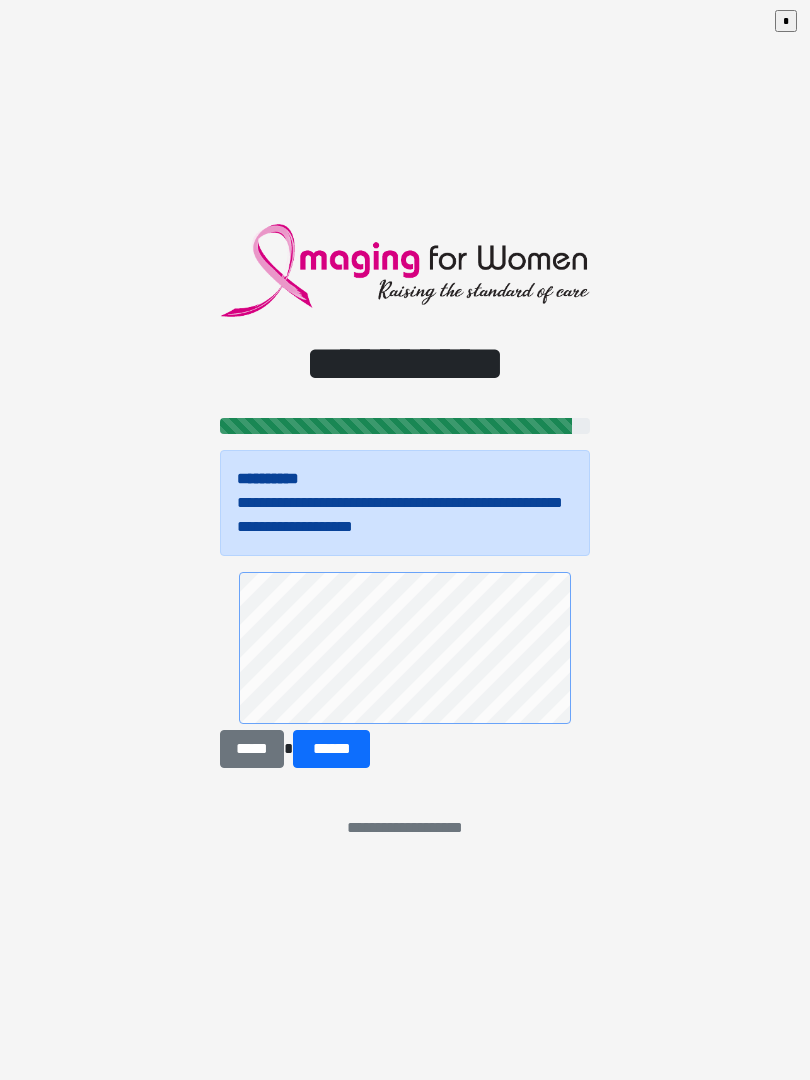 click on "******" at bounding box center (331, 749) 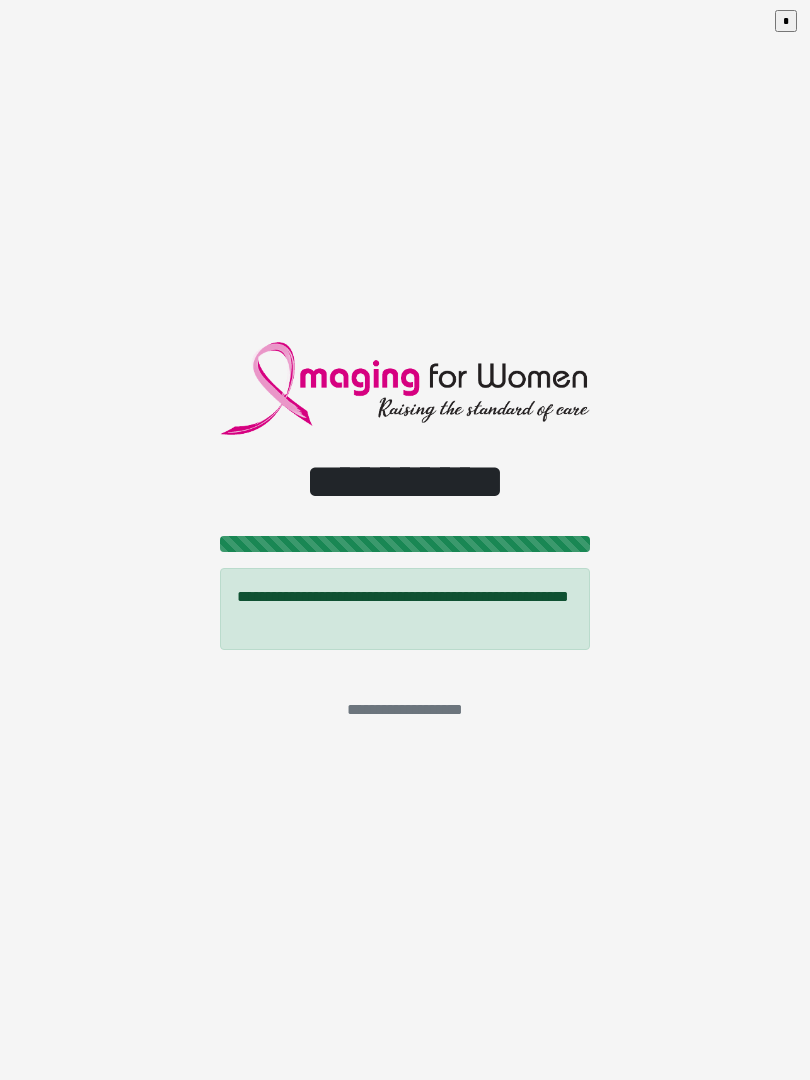 click on "*" at bounding box center [786, 21] 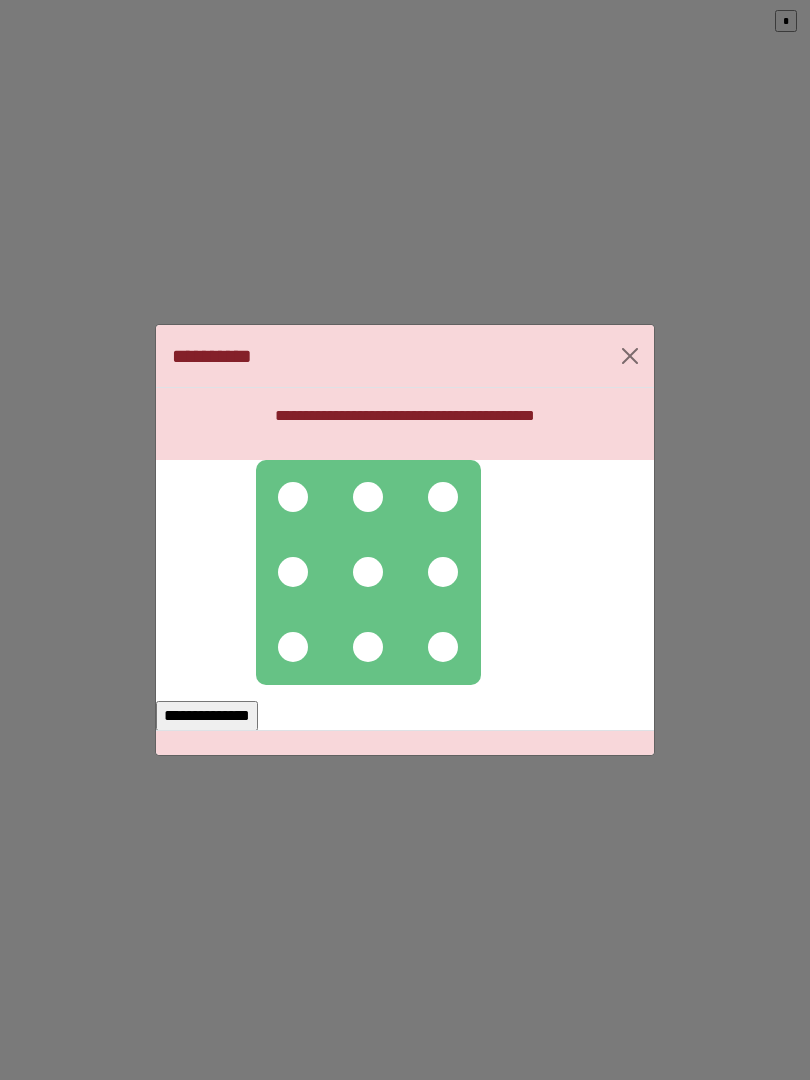 click at bounding box center [293, 497] 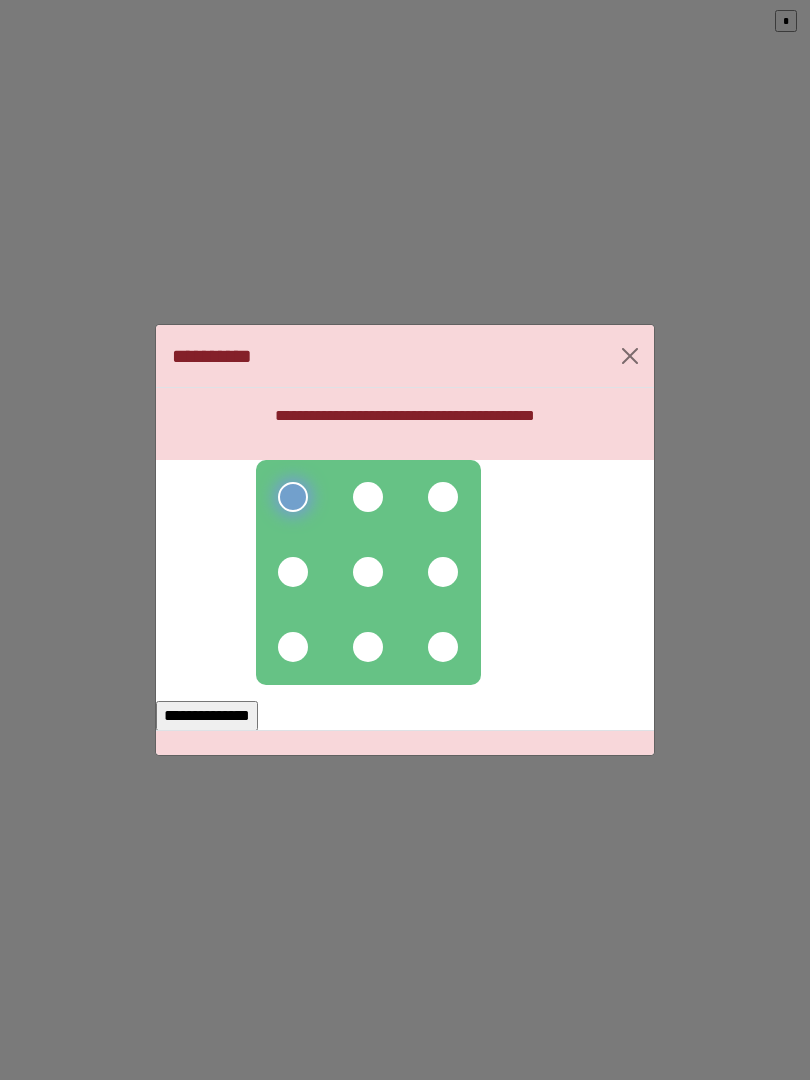 click at bounding box center (368, 497) 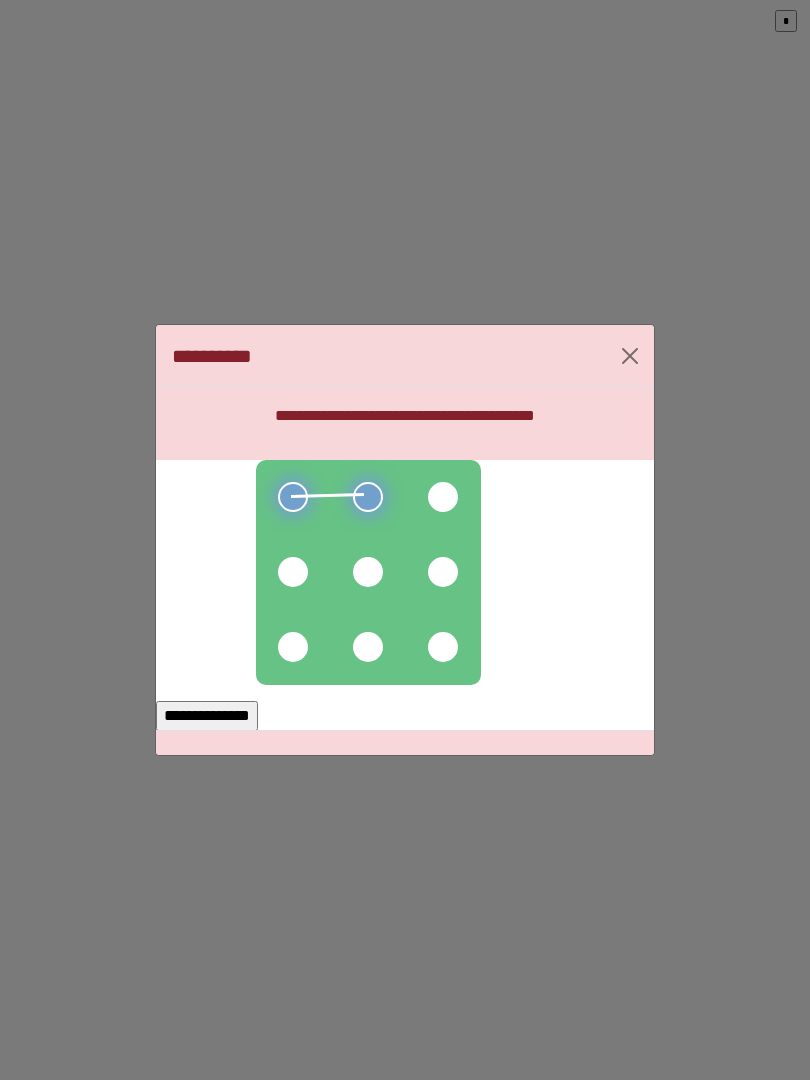 click at bounding box center (443, 497) 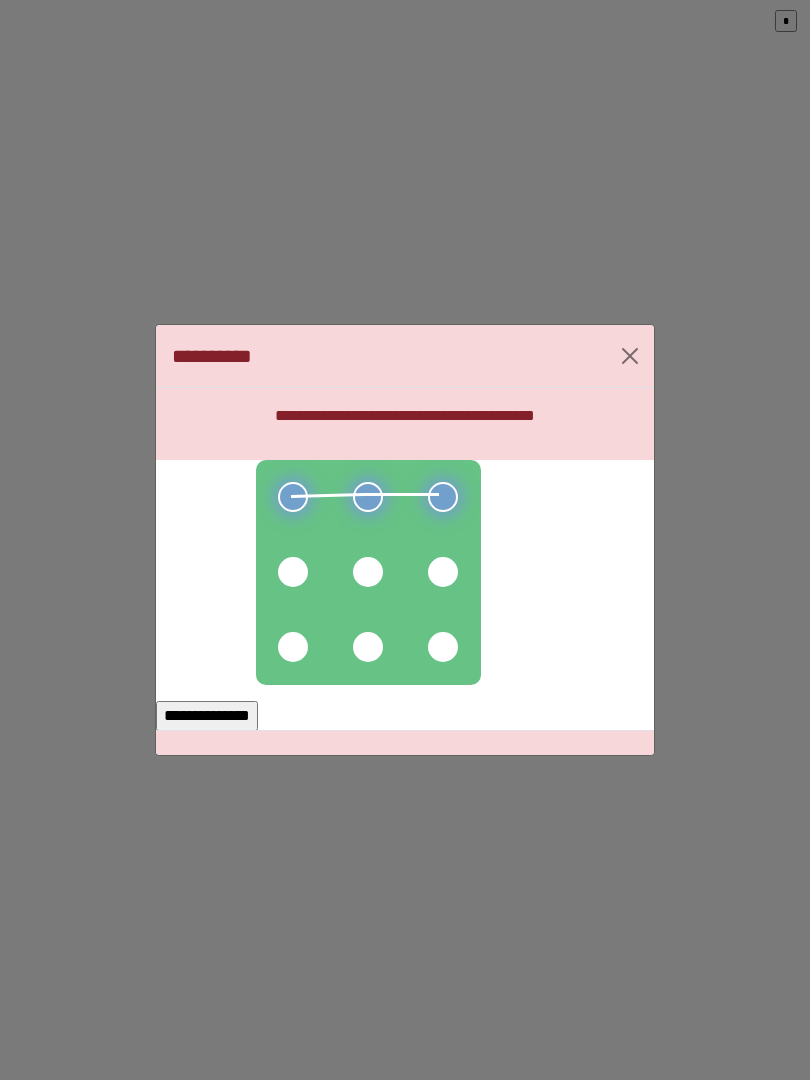 click at bounding box center [443, 572] 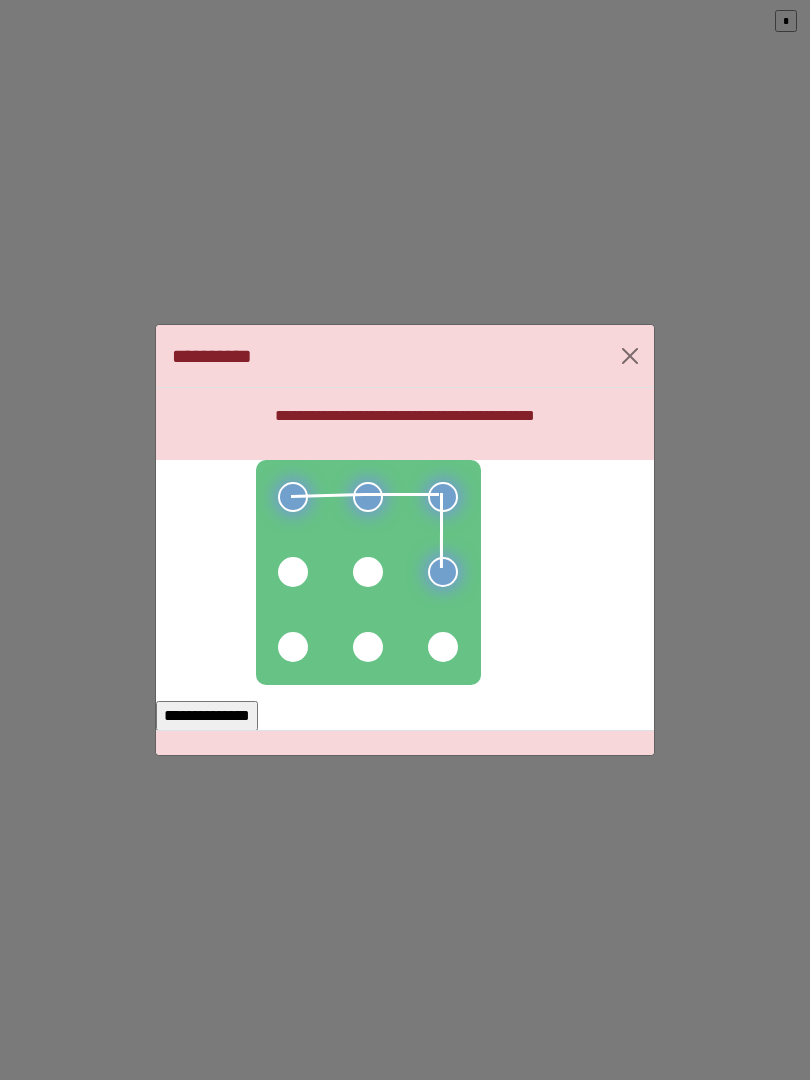 click at bounding box center [443, 647] 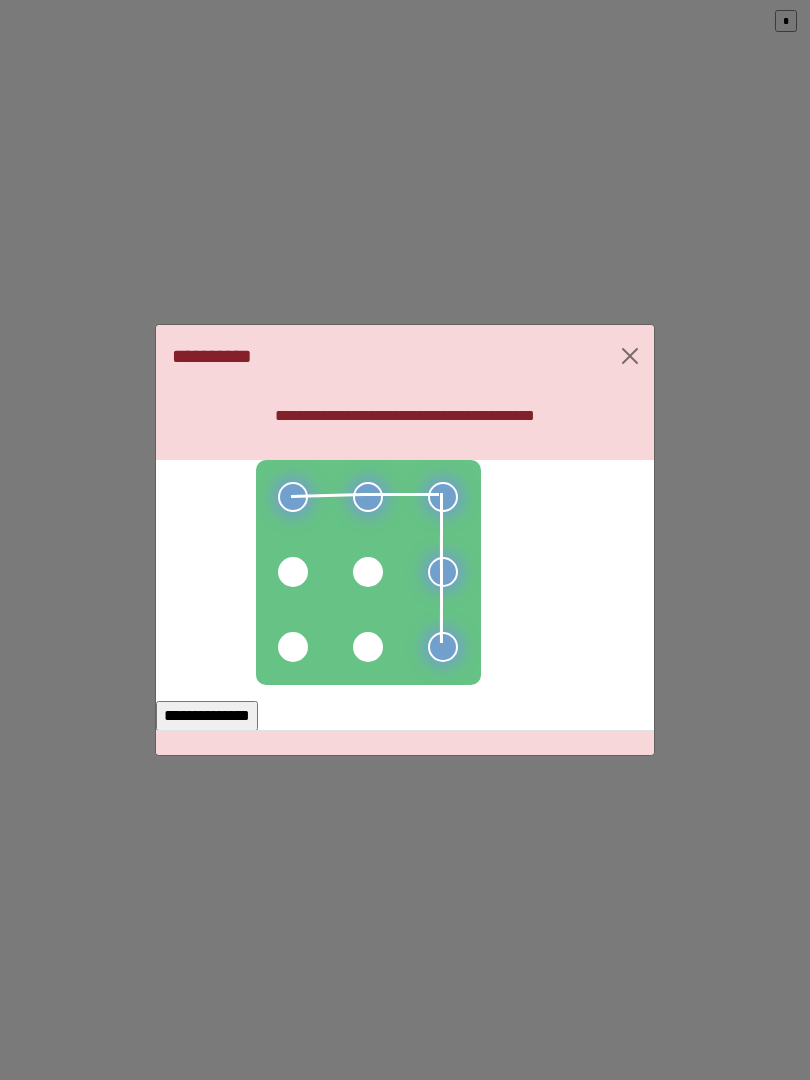 click at bounding box center (368, 647) 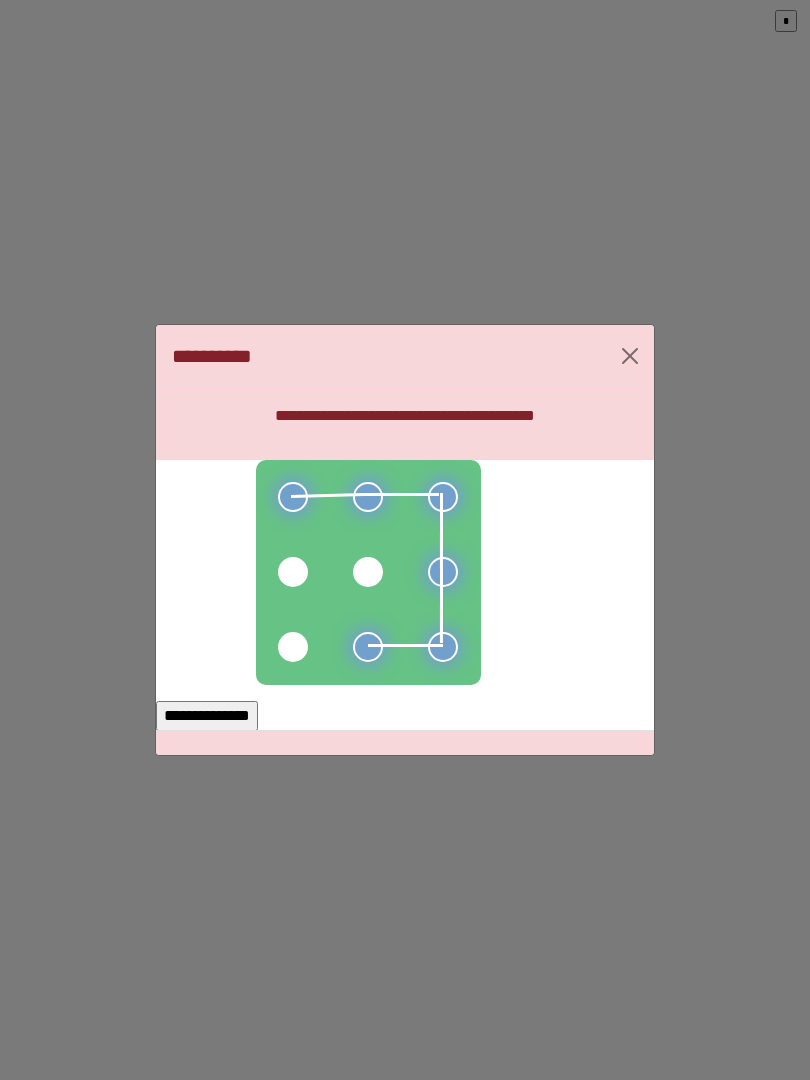 click at bounding box center (368, 572) 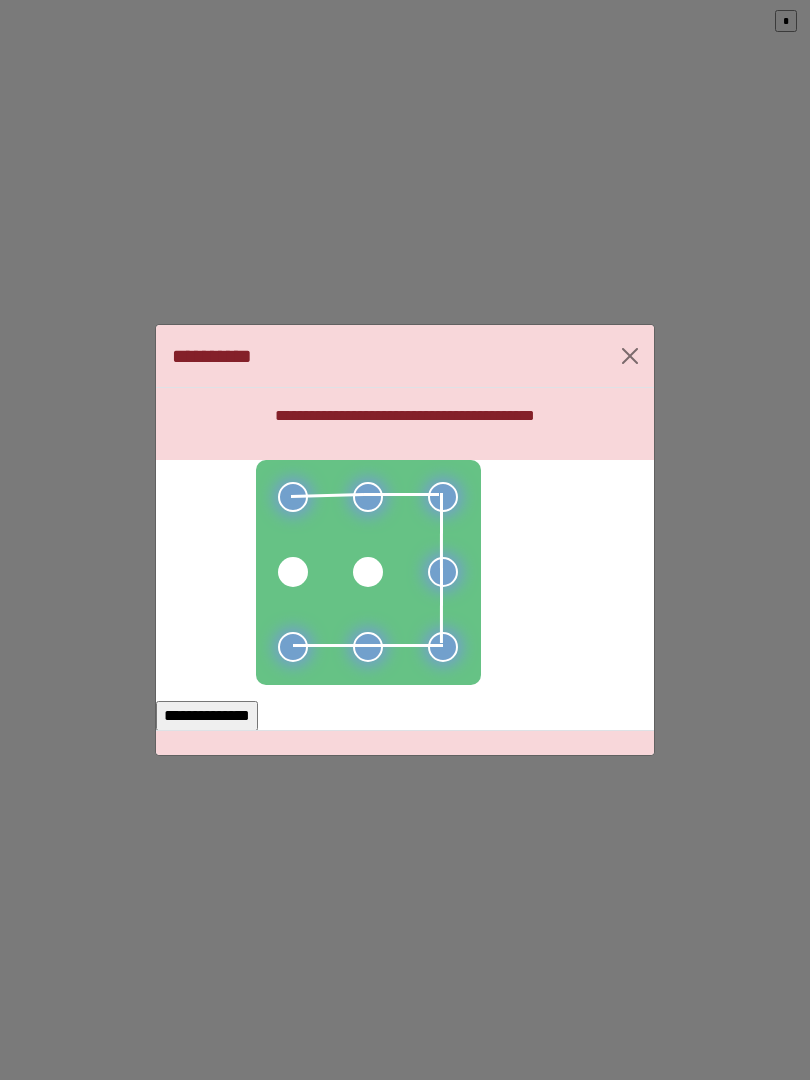 click on "**********" at bounding box center [207, 716] 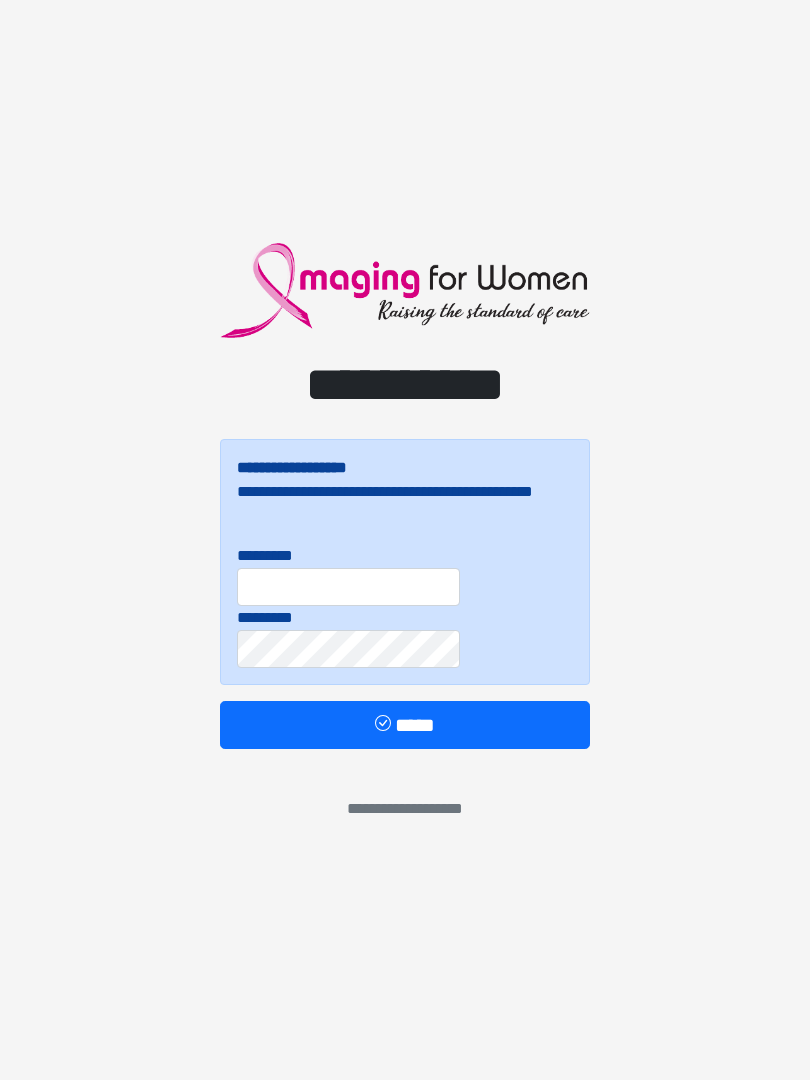 scroll, scrollTop: 0, scrollLeft: 0, axis: both 